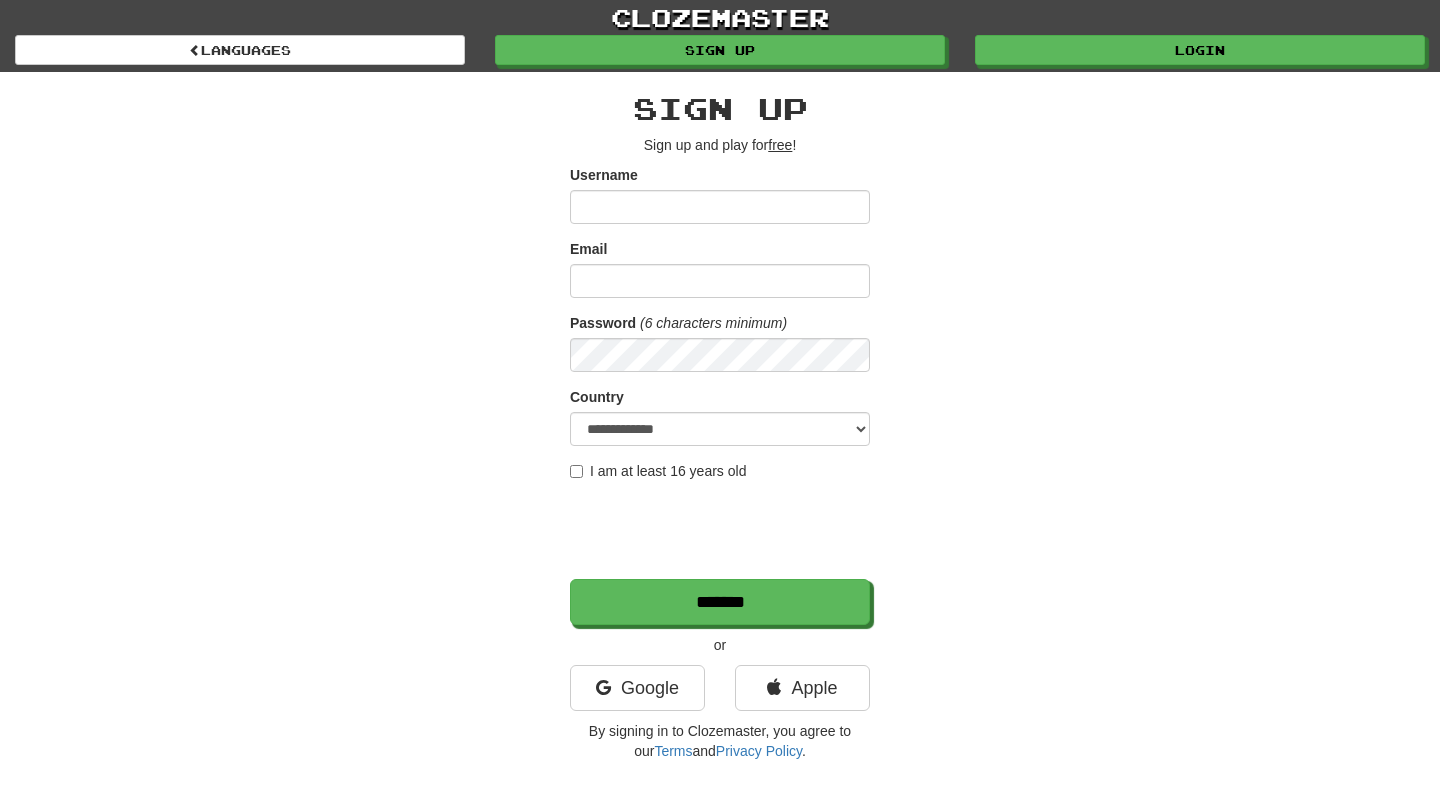 scroll, scrollTop: 0, scrollLeft: 0, axis: both 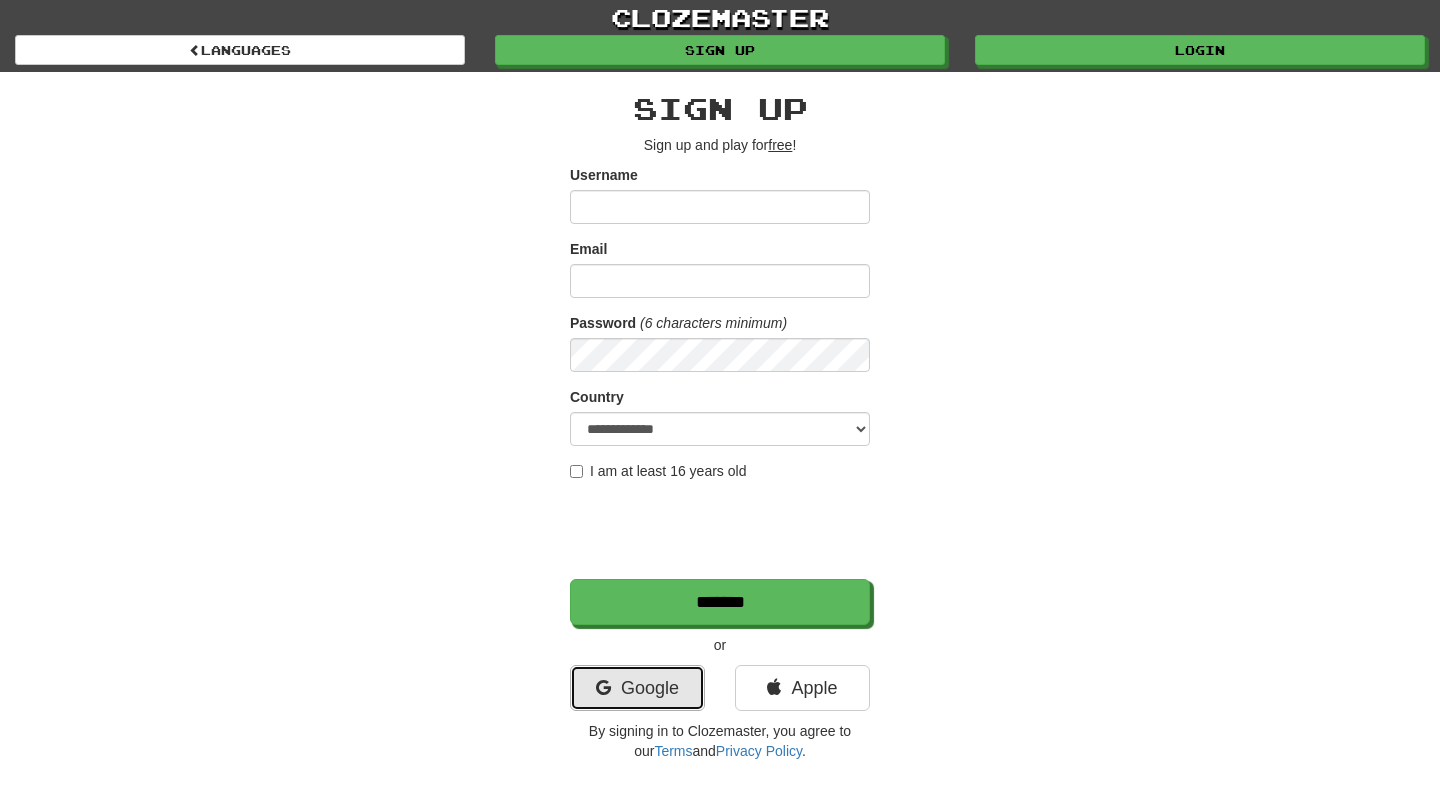 click on "Google" at bounding box center (637, 688) 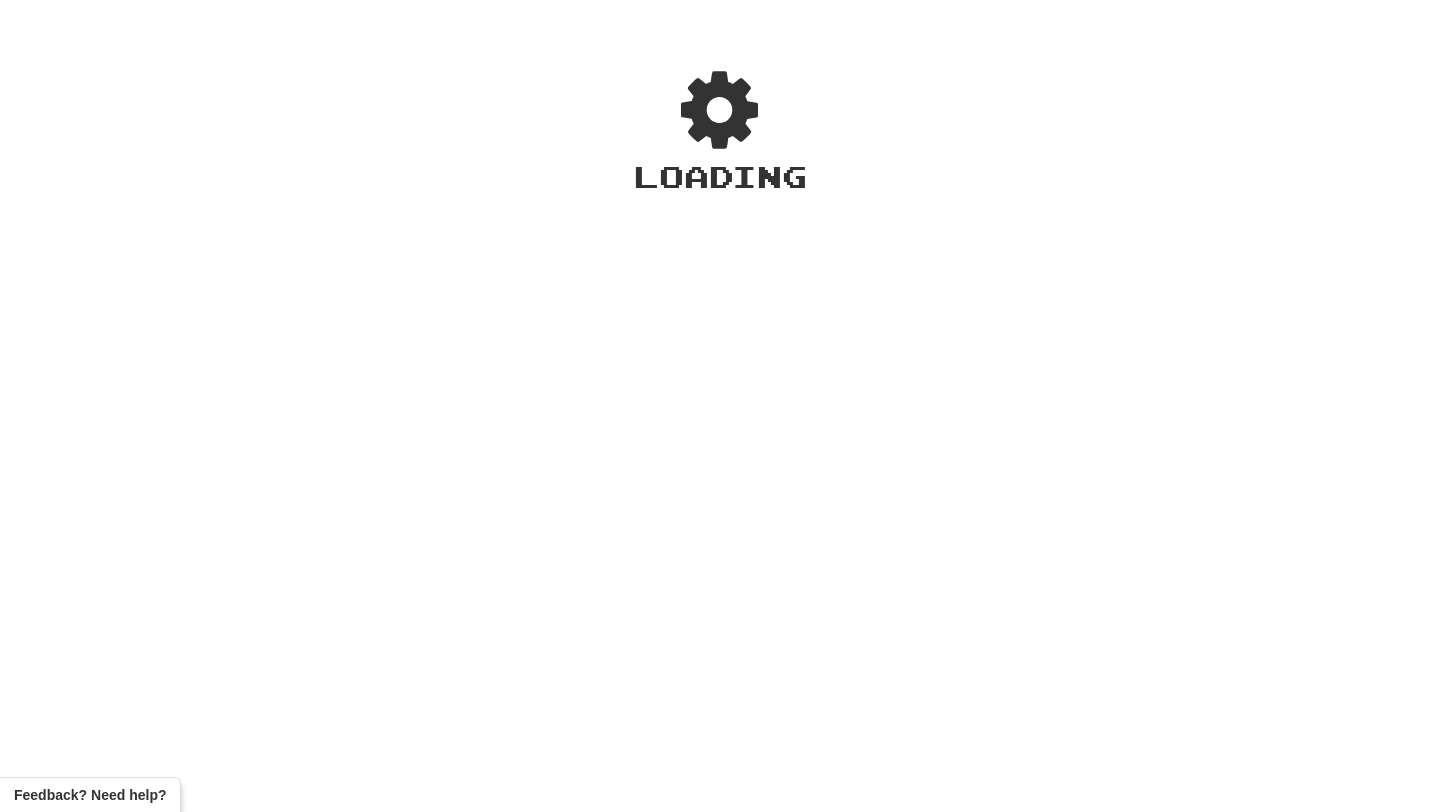 scroll, scrollTop: 0, scrollLeft: 0, axis: both 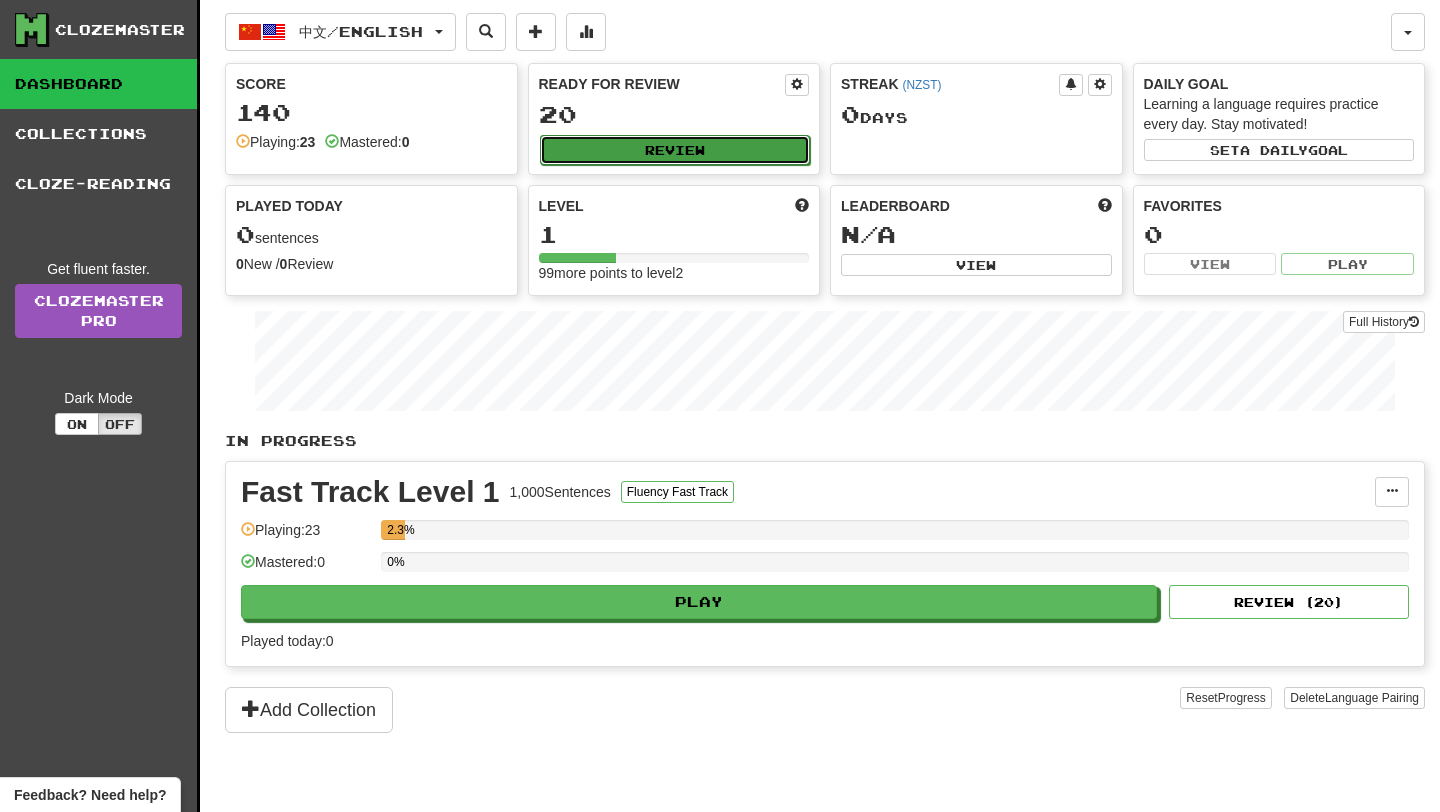 click on "Review" at bounding box center (675, 150) 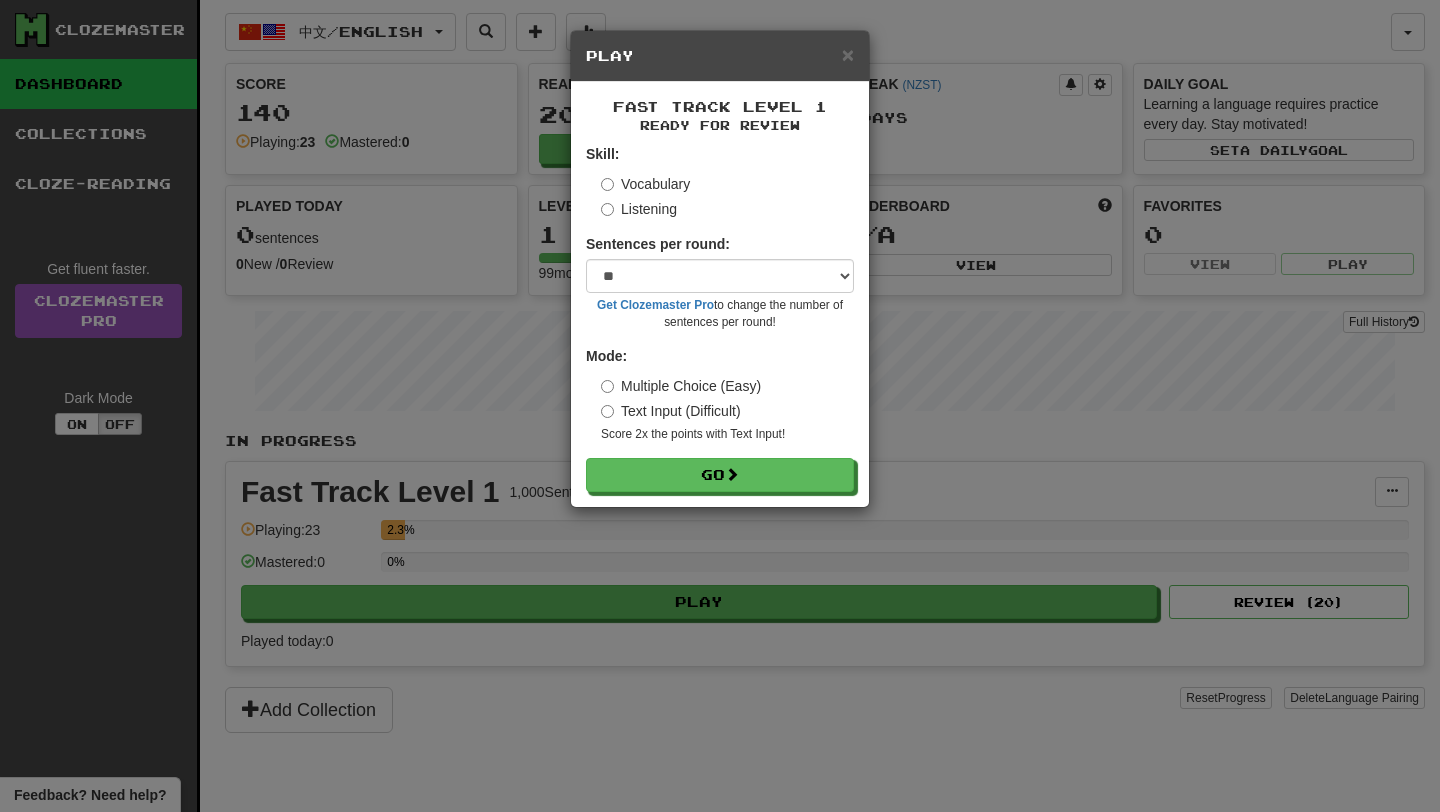 click on "Multiple Choice (Easy)" at bounding box center [681, 386] 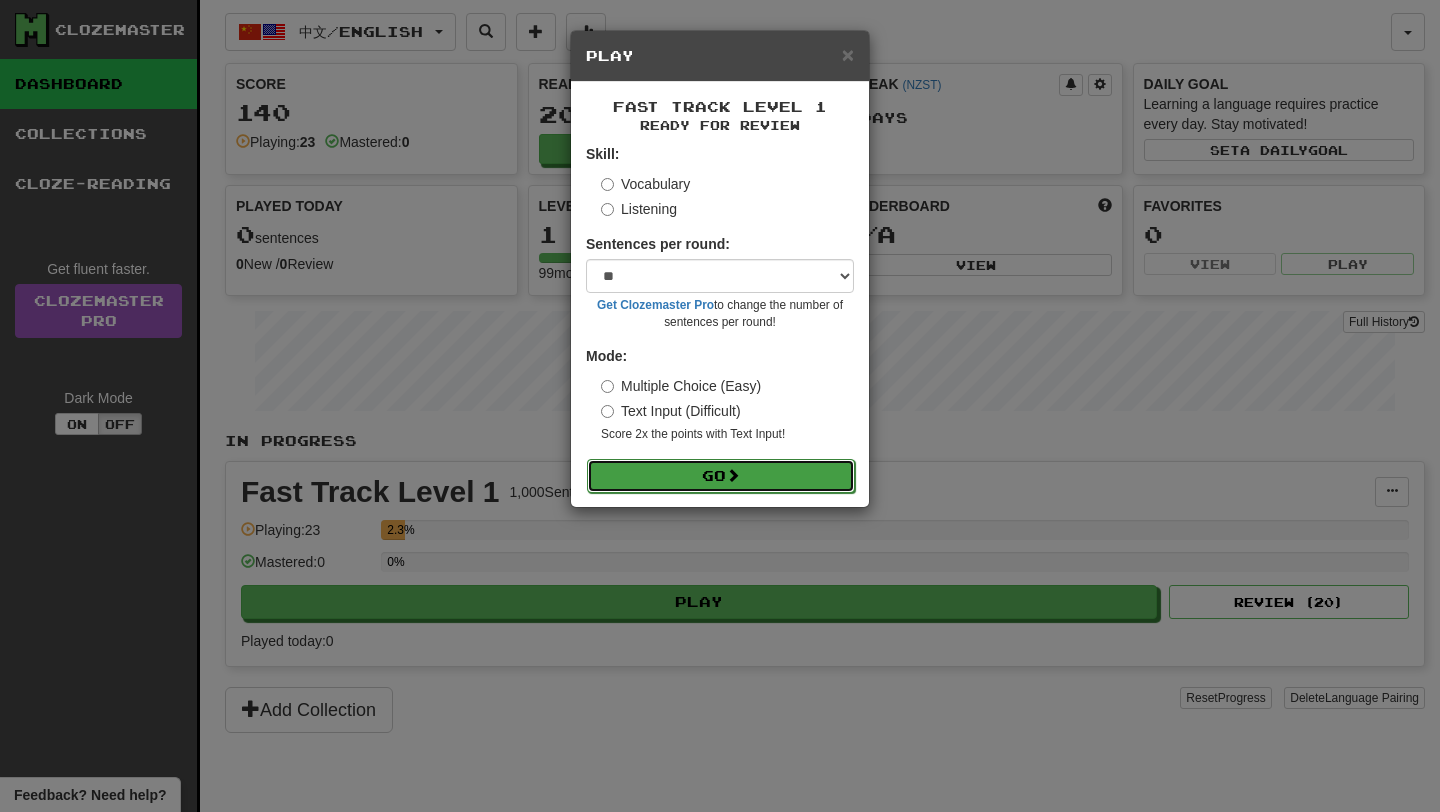 click on "Go" at bounding box center (721, 476) 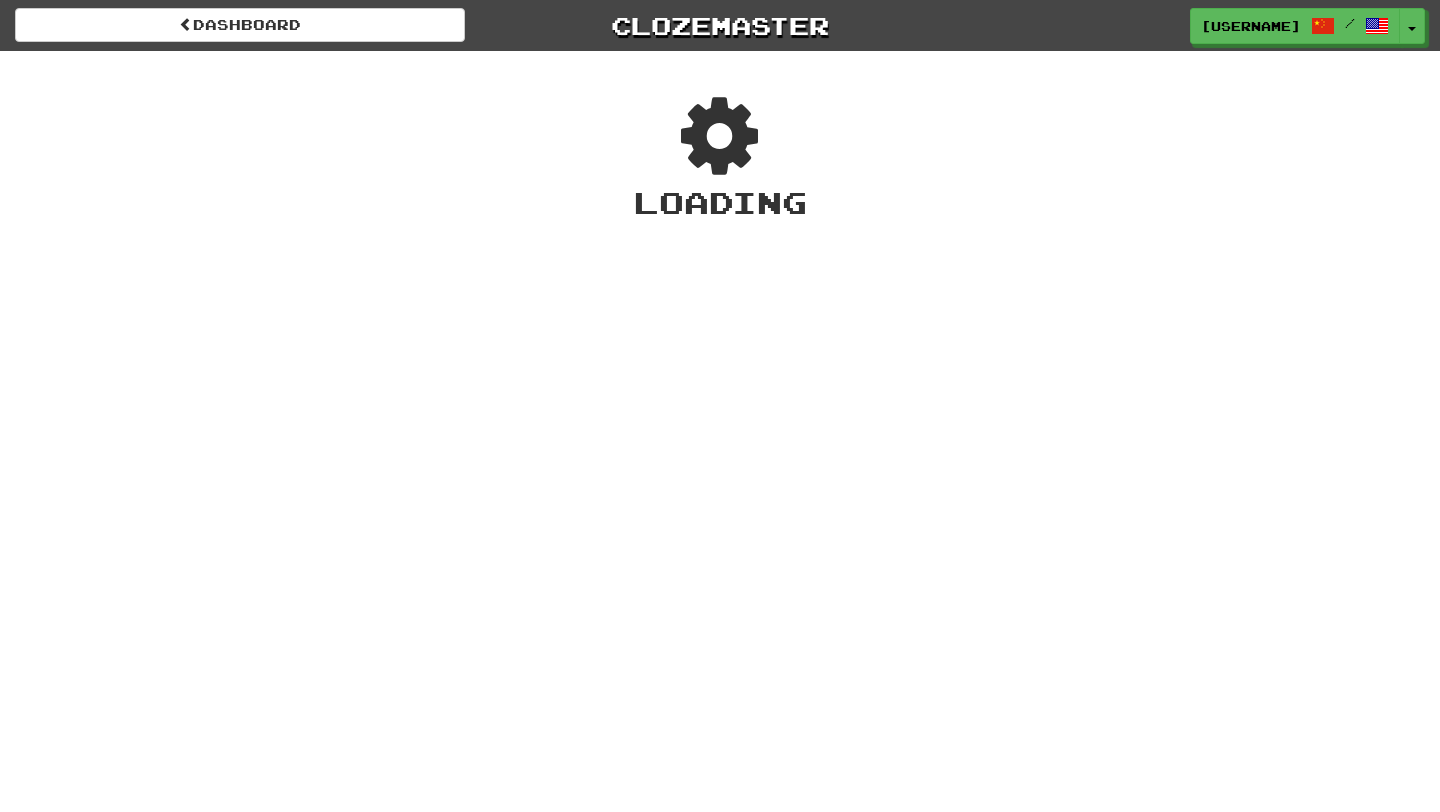 scroll, scrollTop: 0, scrollLeft: 0, axis: both 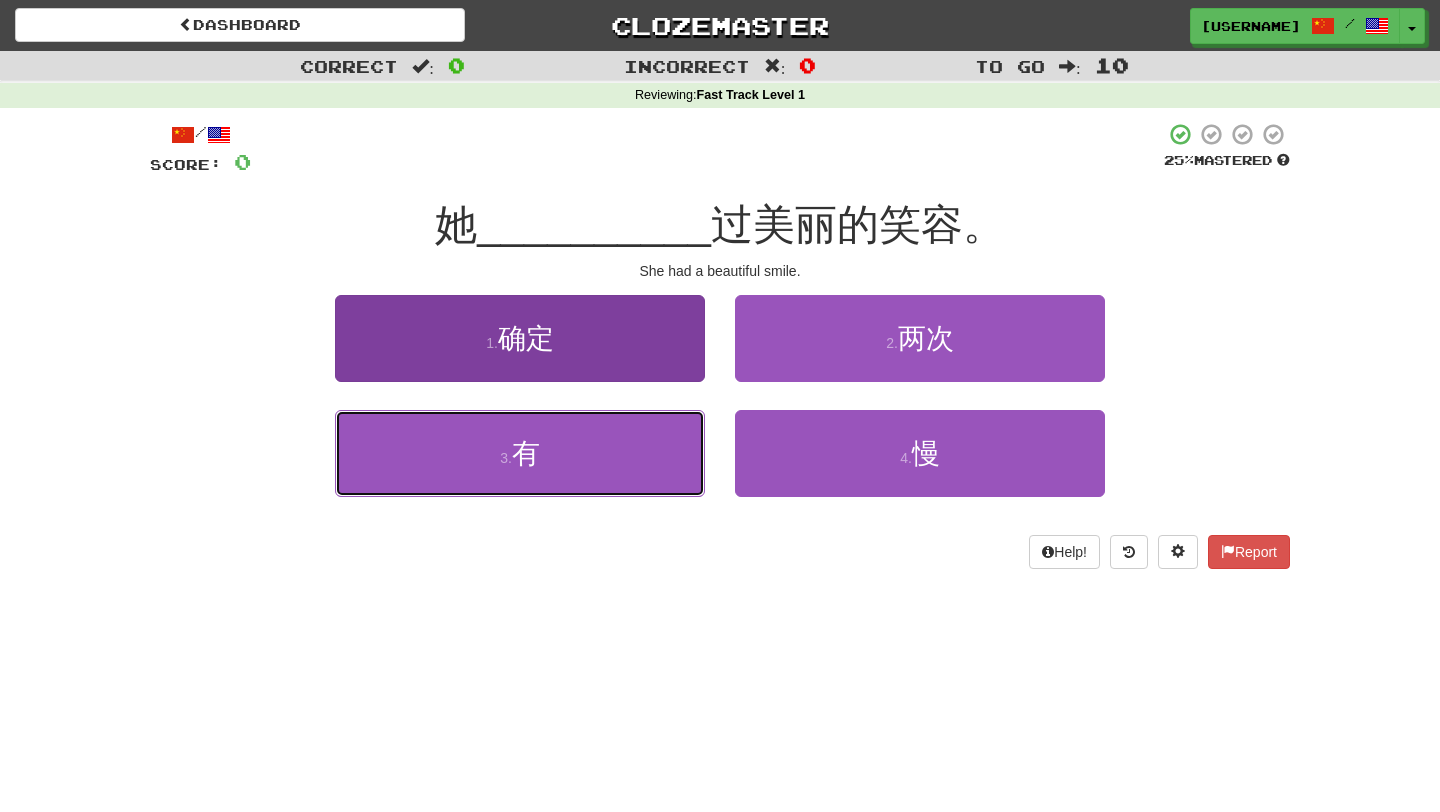 click on "3 .  有" at bounding box center (520, 453) 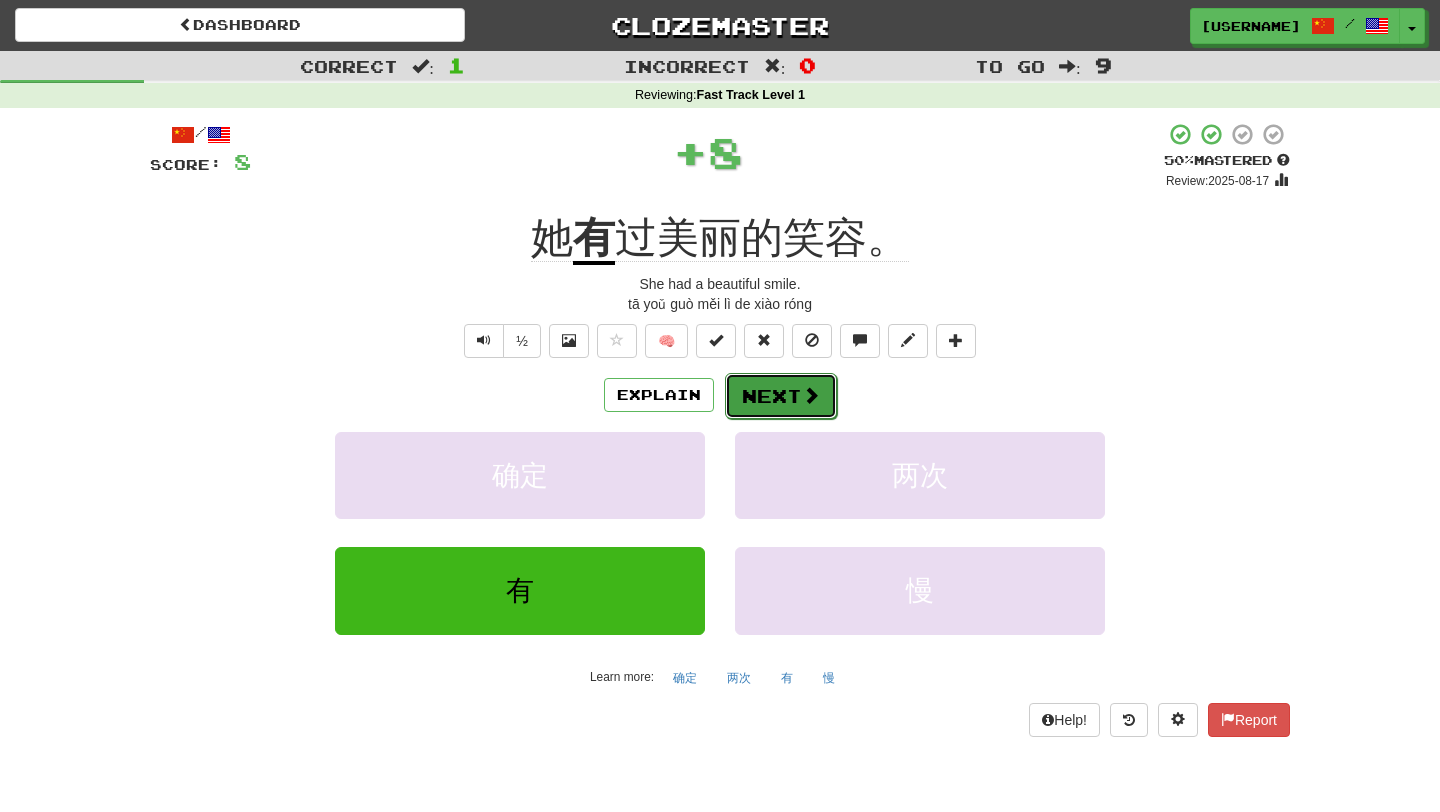 click on "Next" at bounding box center (781, 396) 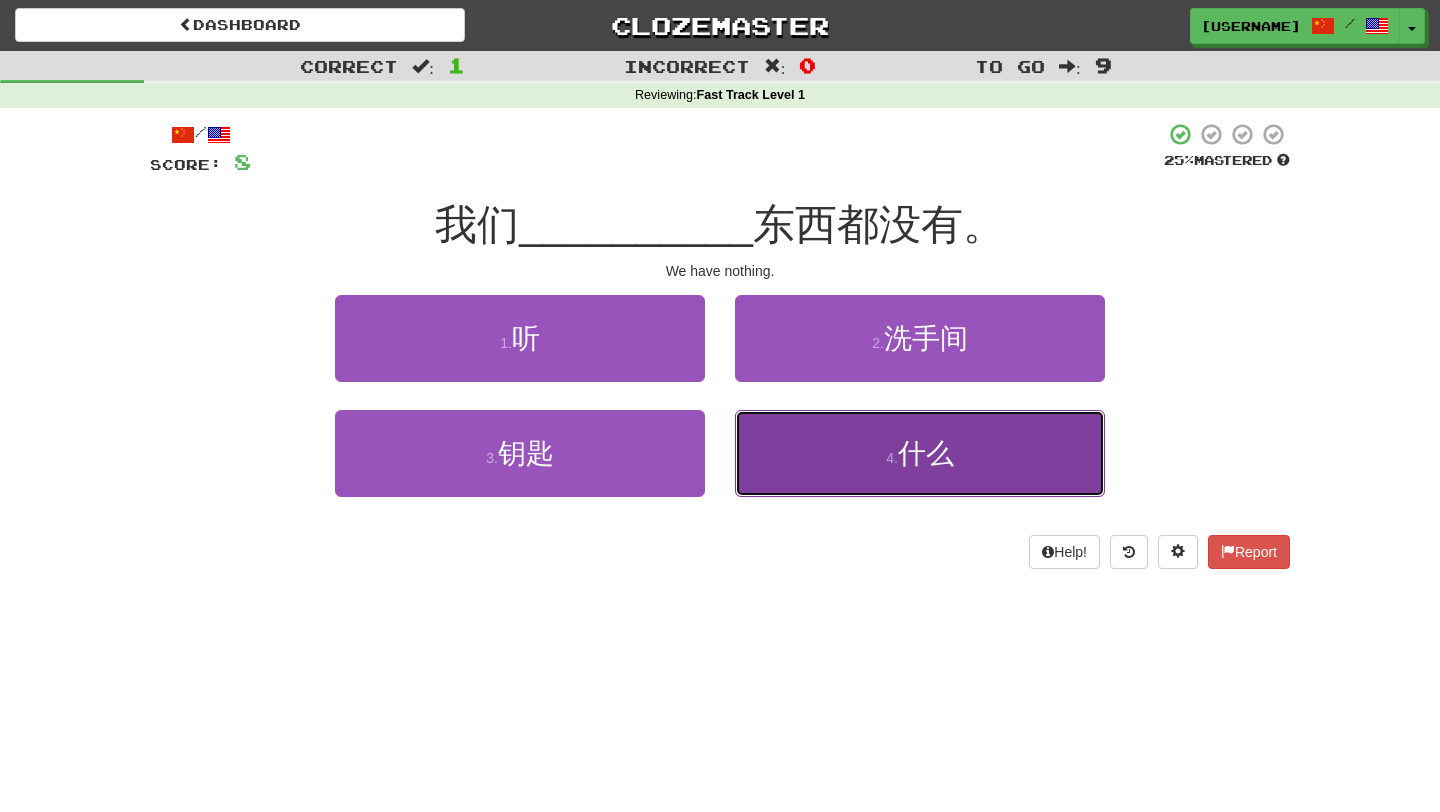 click on "4 .  什么" at bounding box center (920, 453) 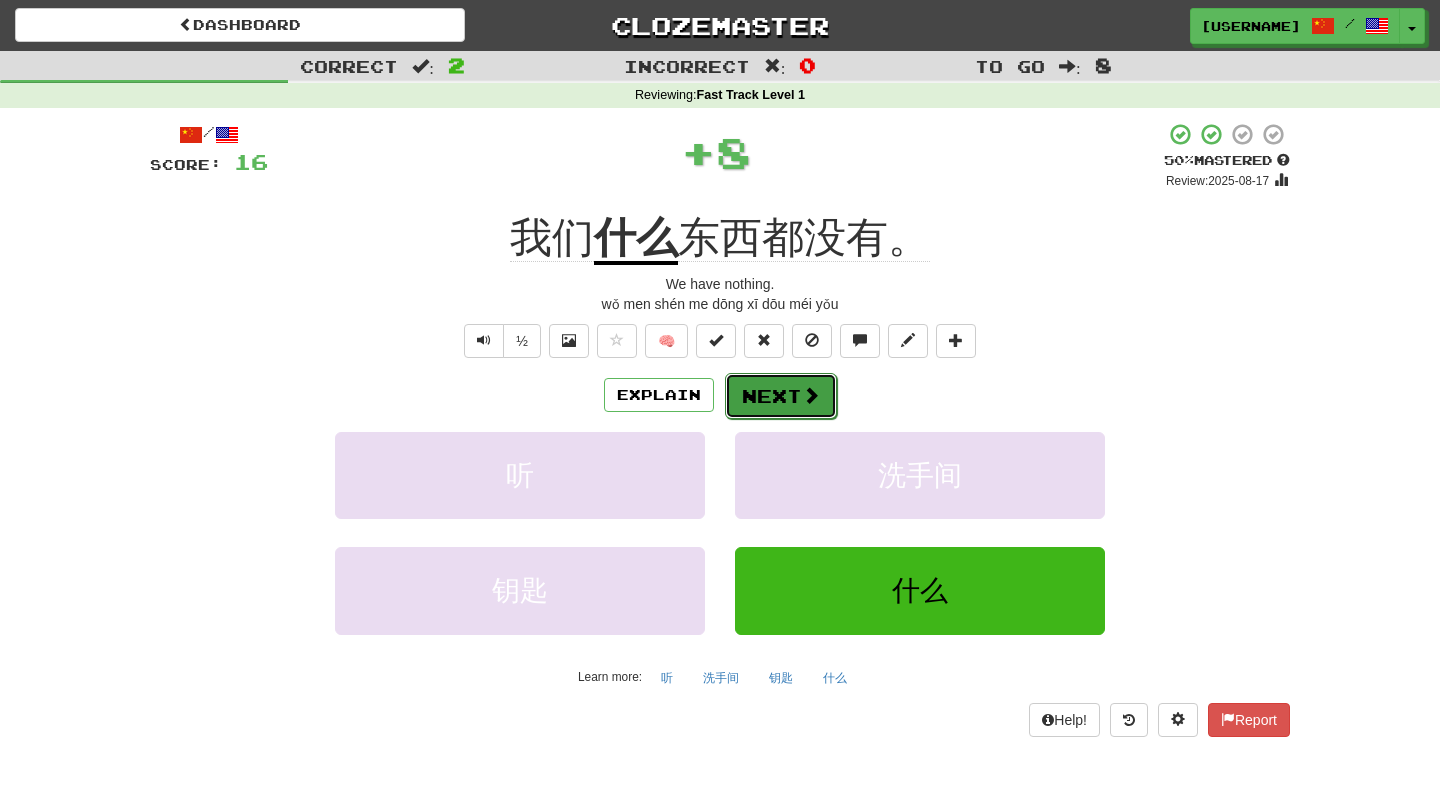 click on "Next" at bounding box center (781, 396) 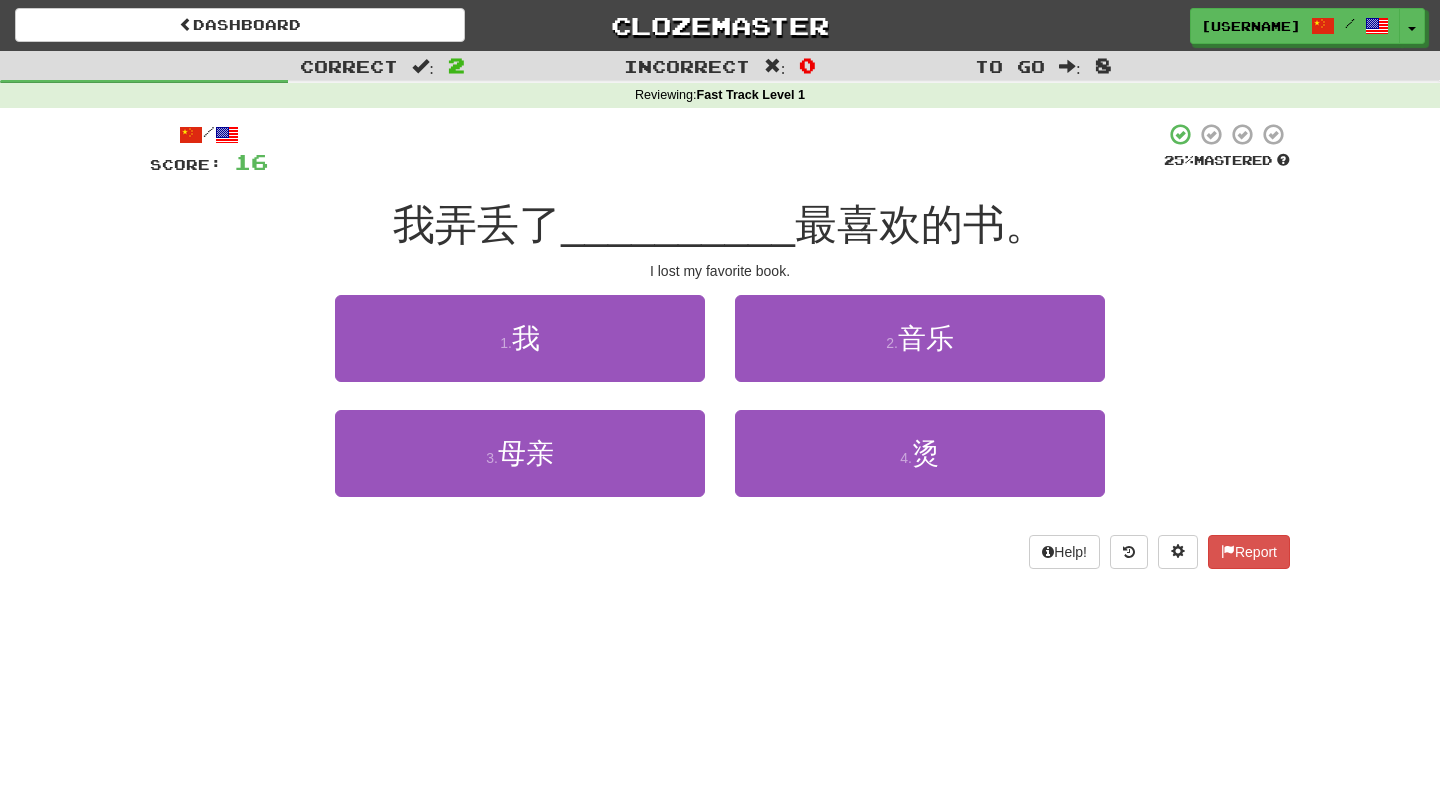 click on "我弄丢了" at bounding box center [477, 224] 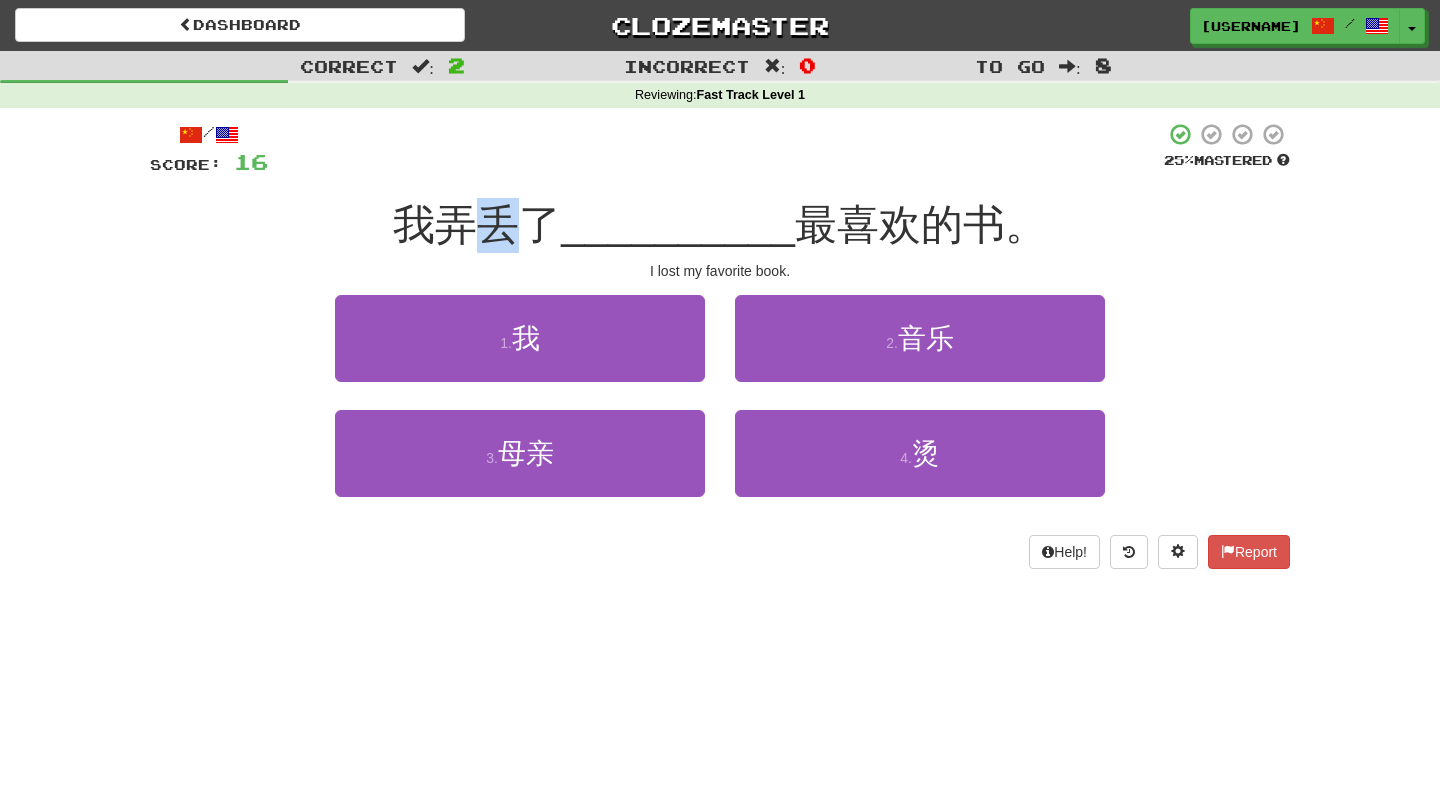 click on "我弄丢了" at bounding box center (477, 224) 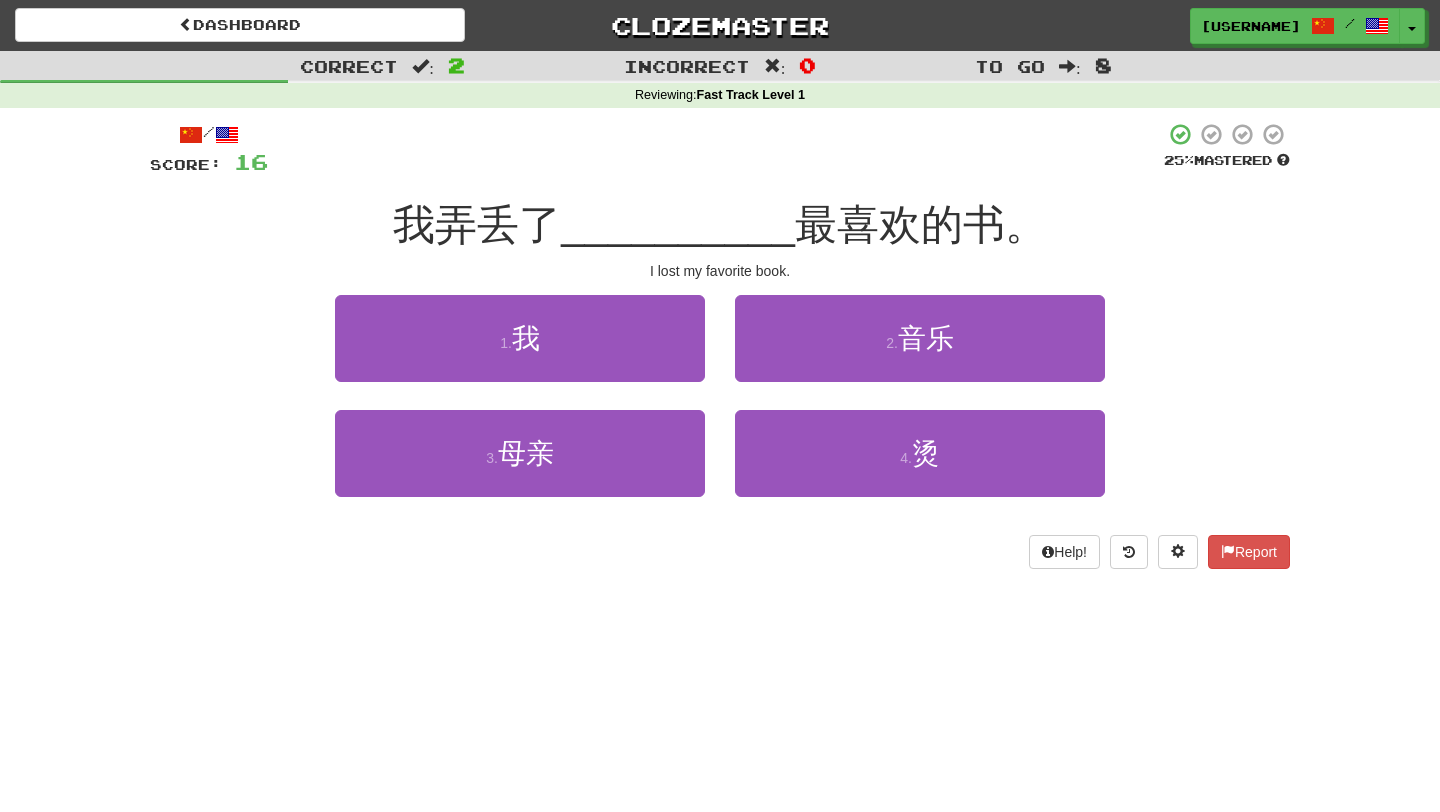 click on "我弄丢了" at bounding box center (477, 224) 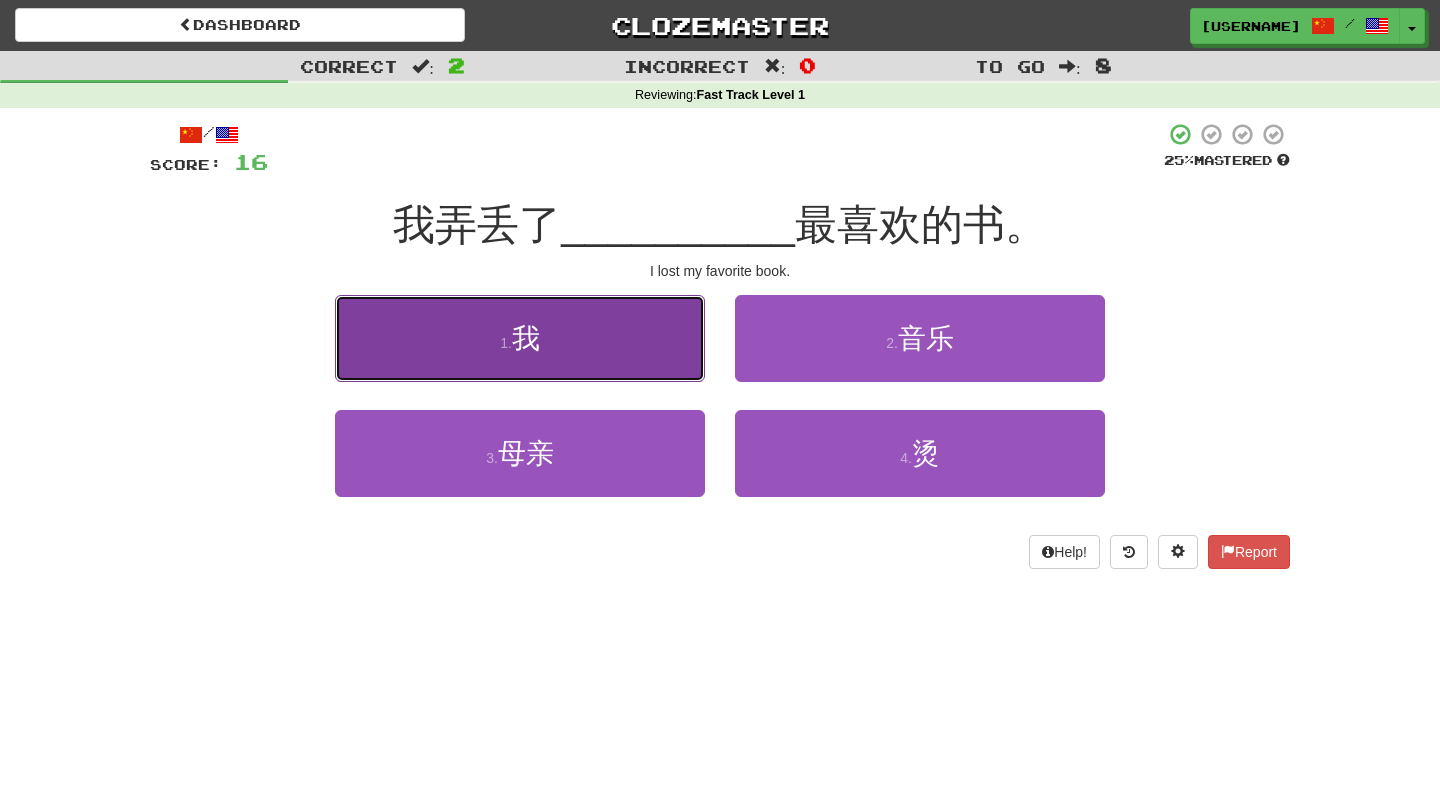 click on "1 .  我" at bounding box center [520, 338] 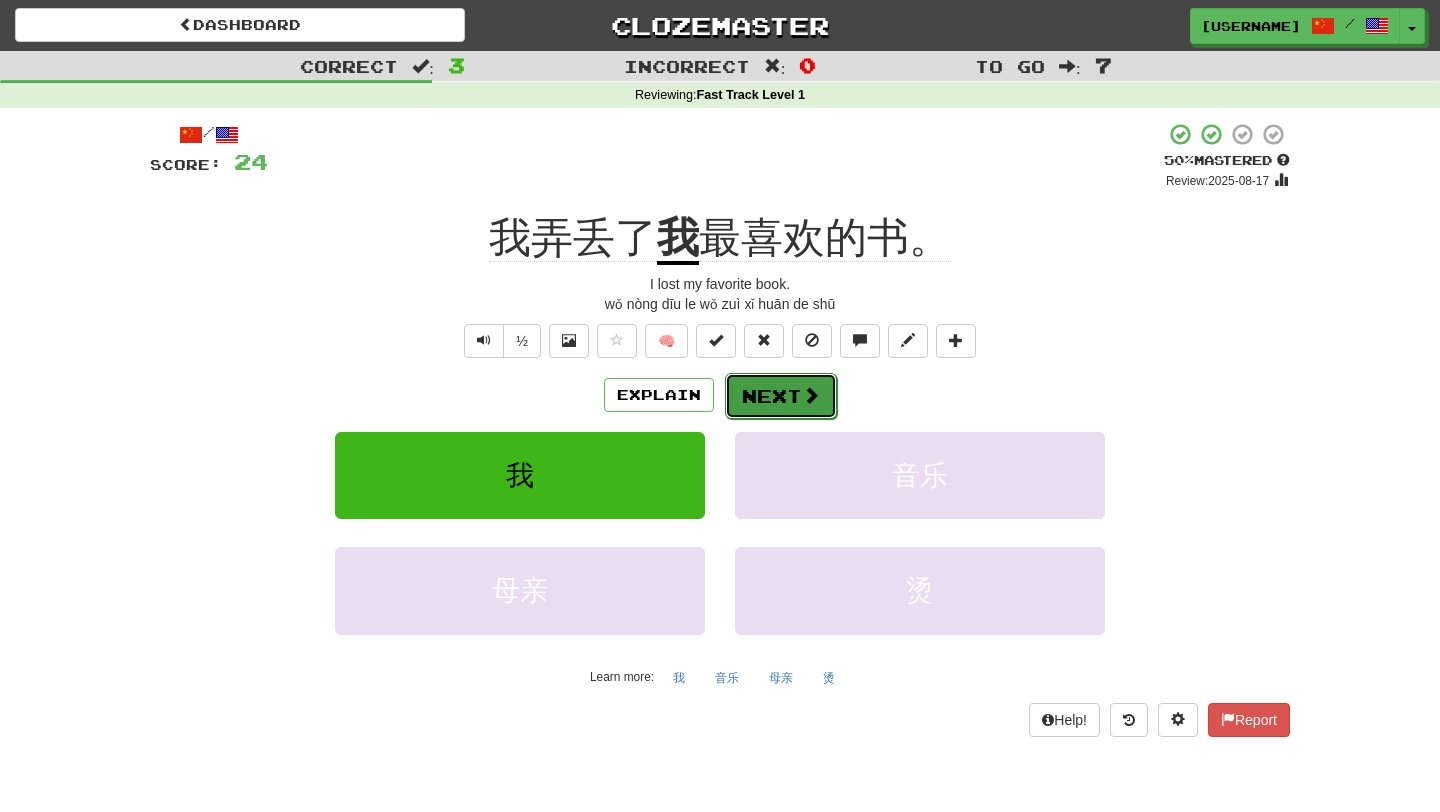 click at bounding box center [811, 395] 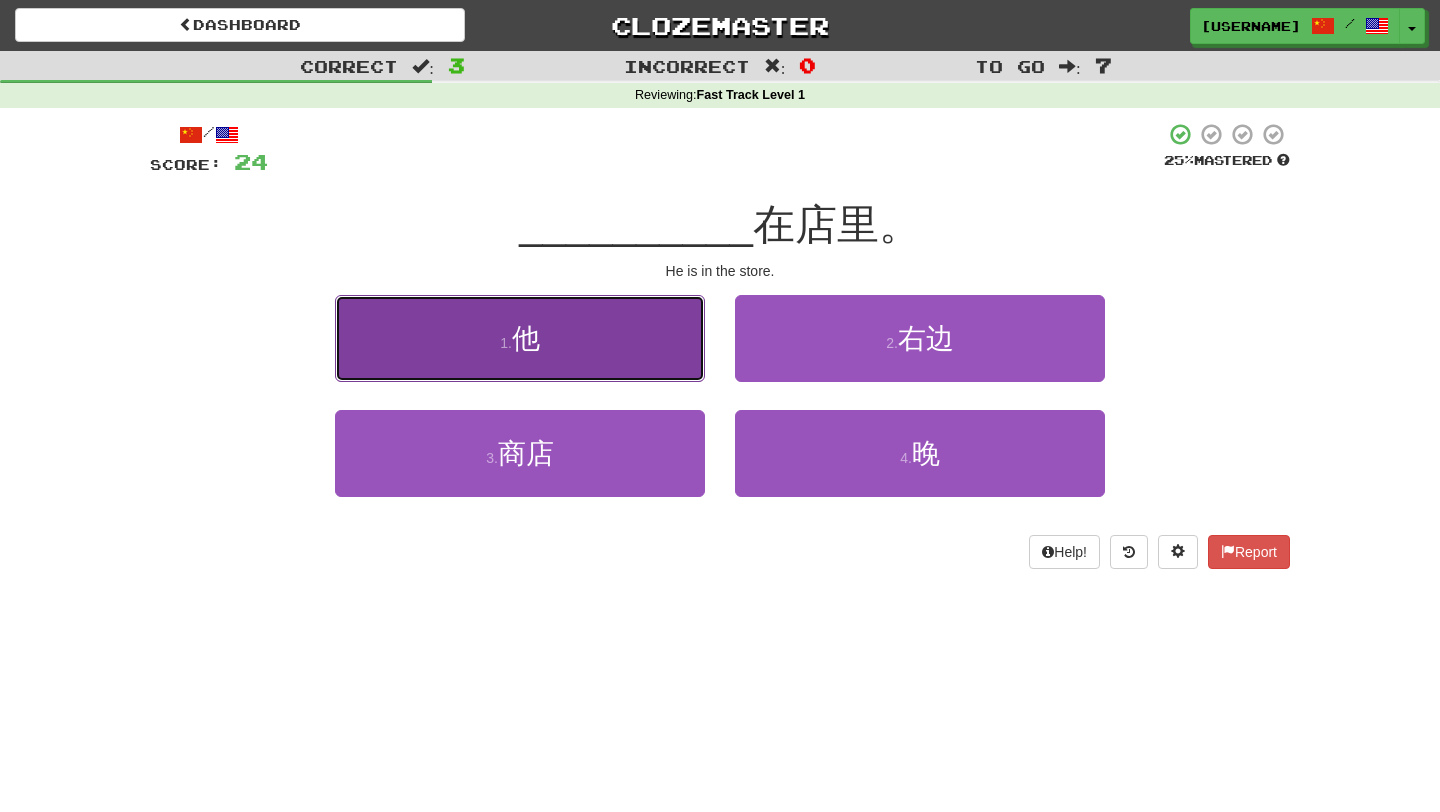 click on "1 .  他" at bounding box center [520, 338] 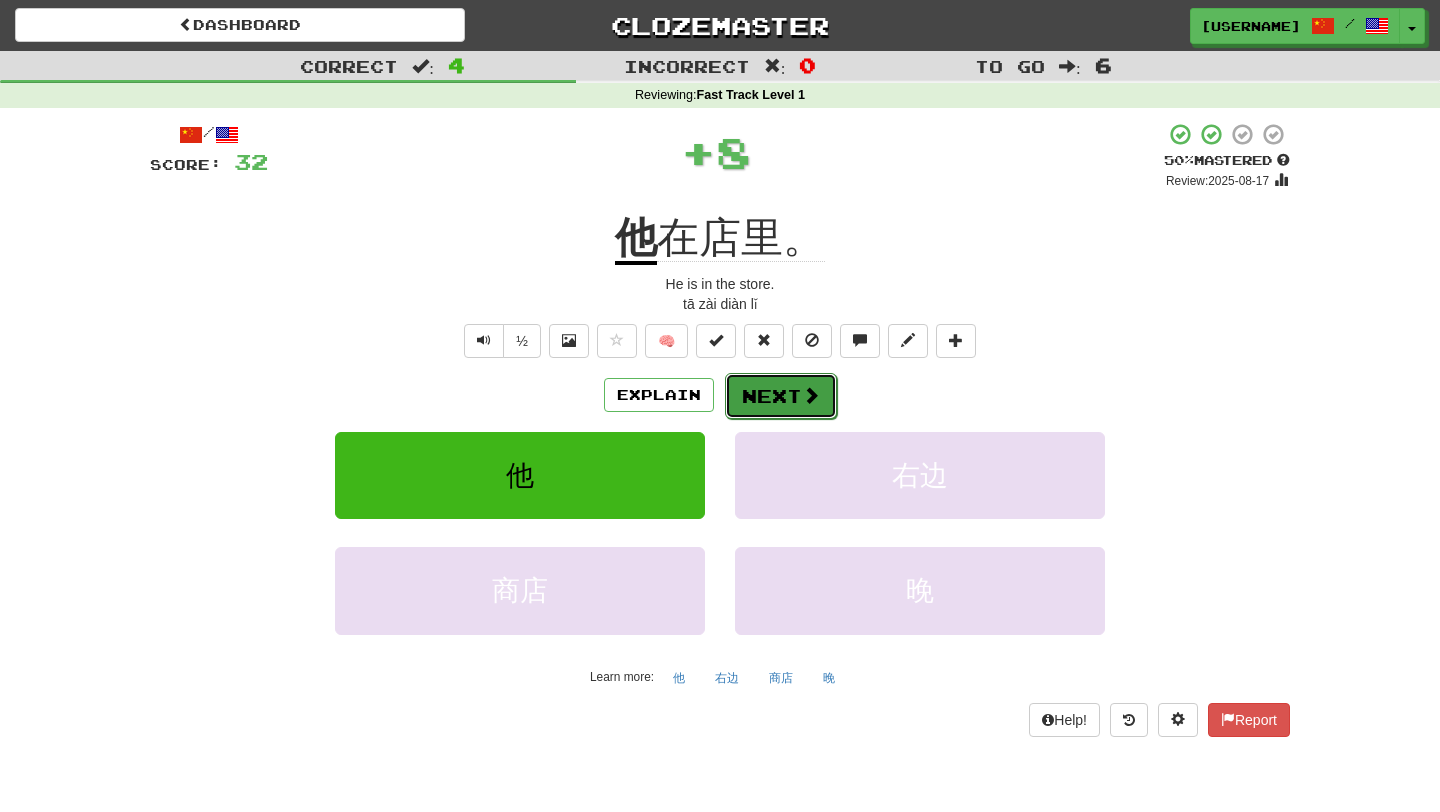 click at bounding box center [811, 395] 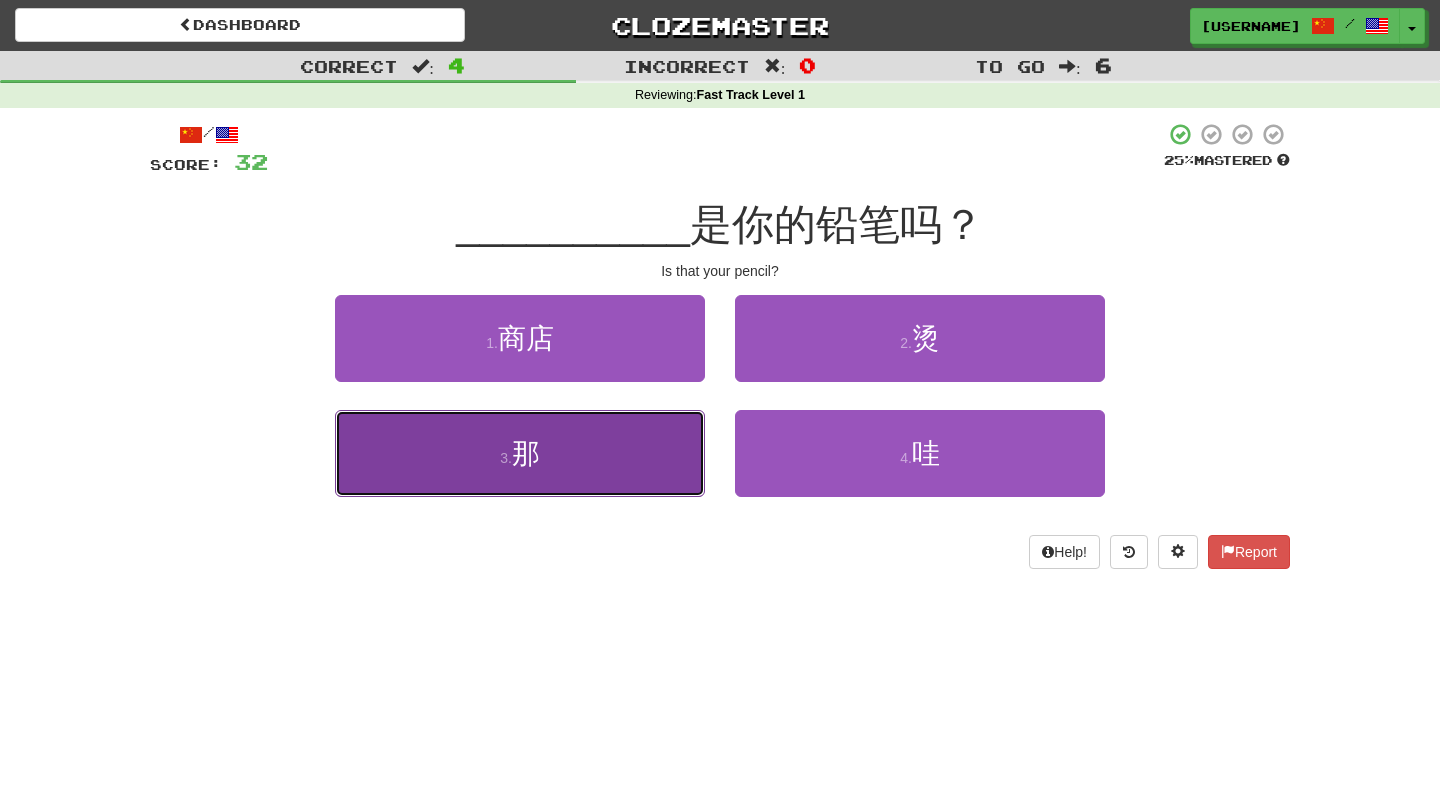 click on "3 .  那" at bounding box center (520, 453) 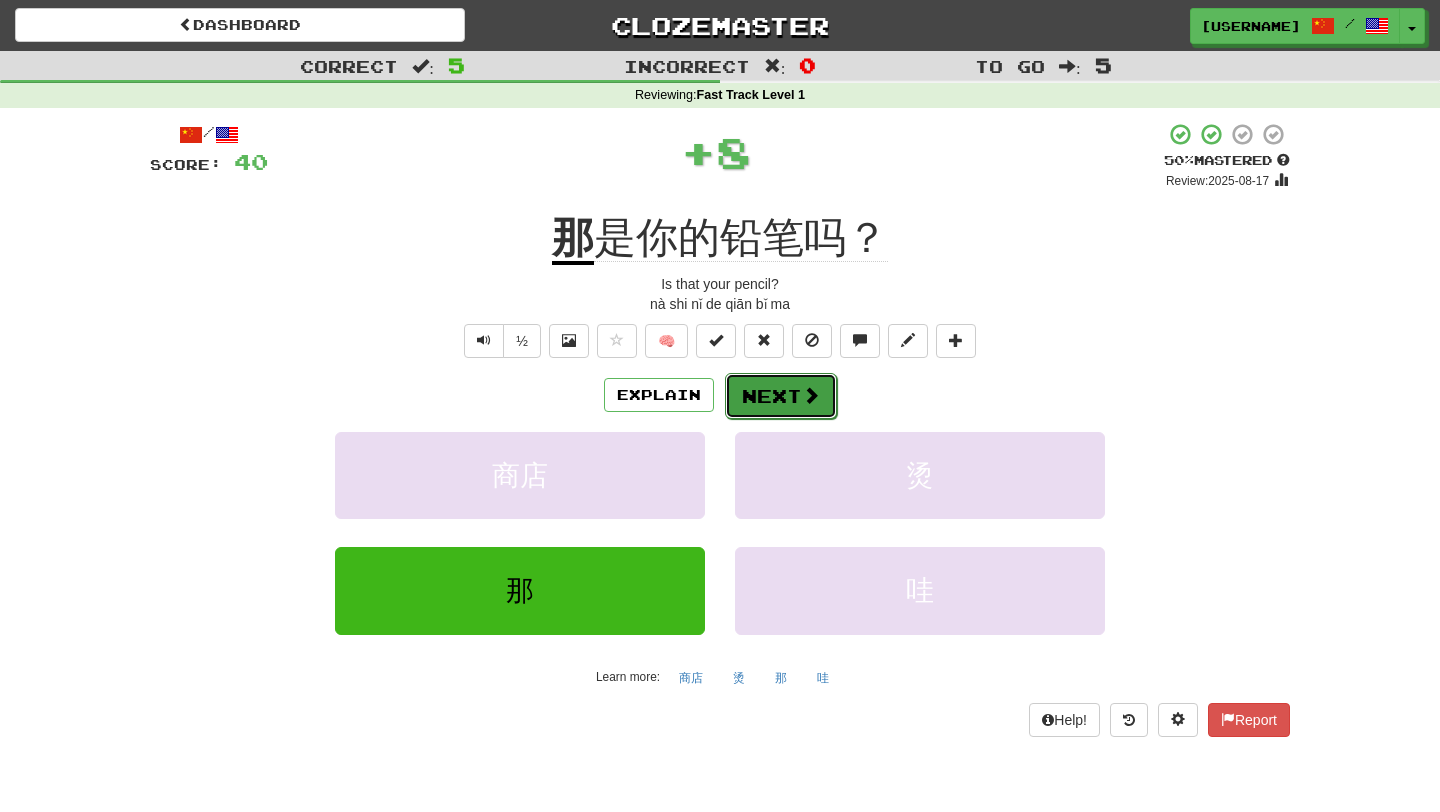 click on "Next" at bounding box center (781, 396) 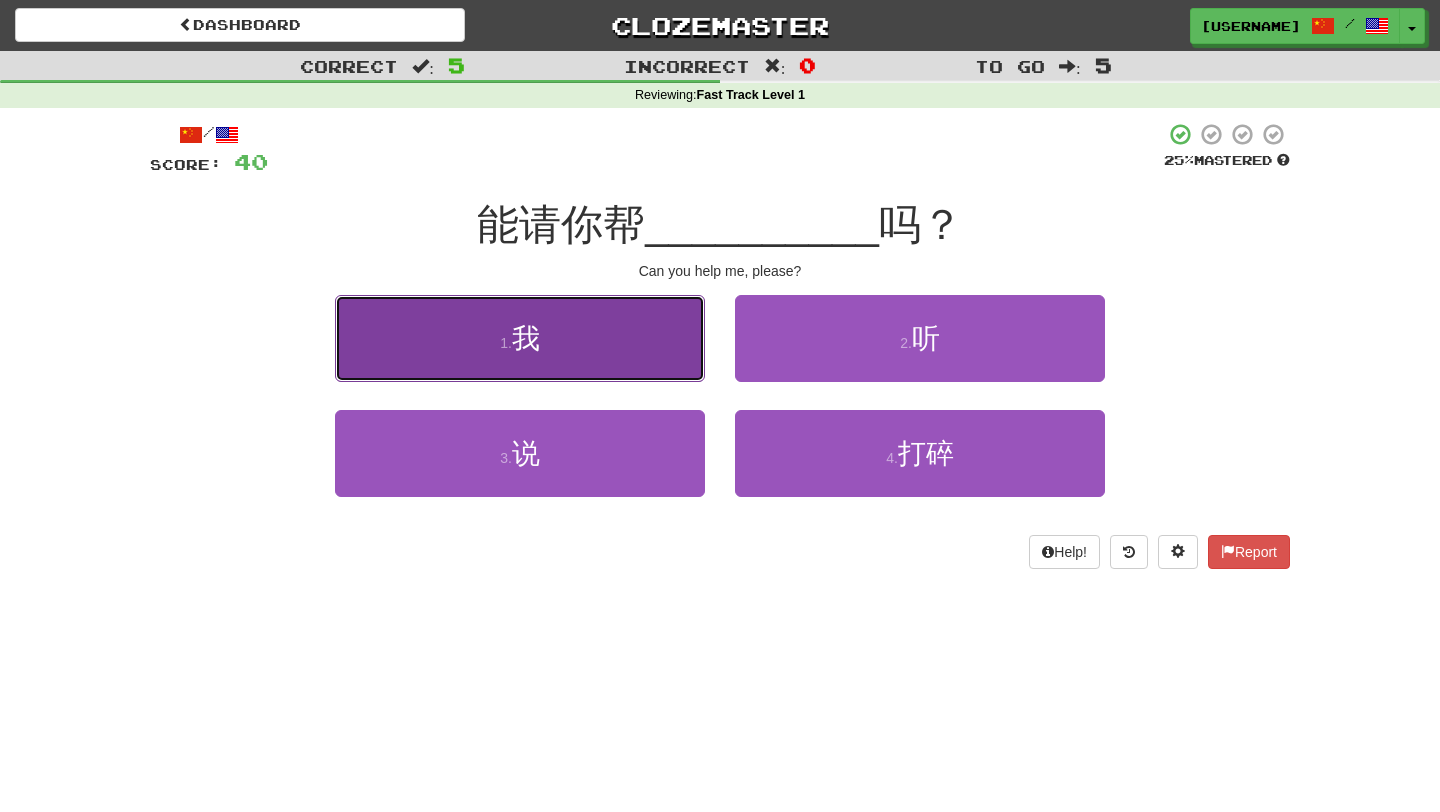 click on "1 .  我" at bounding box center [520, 338] 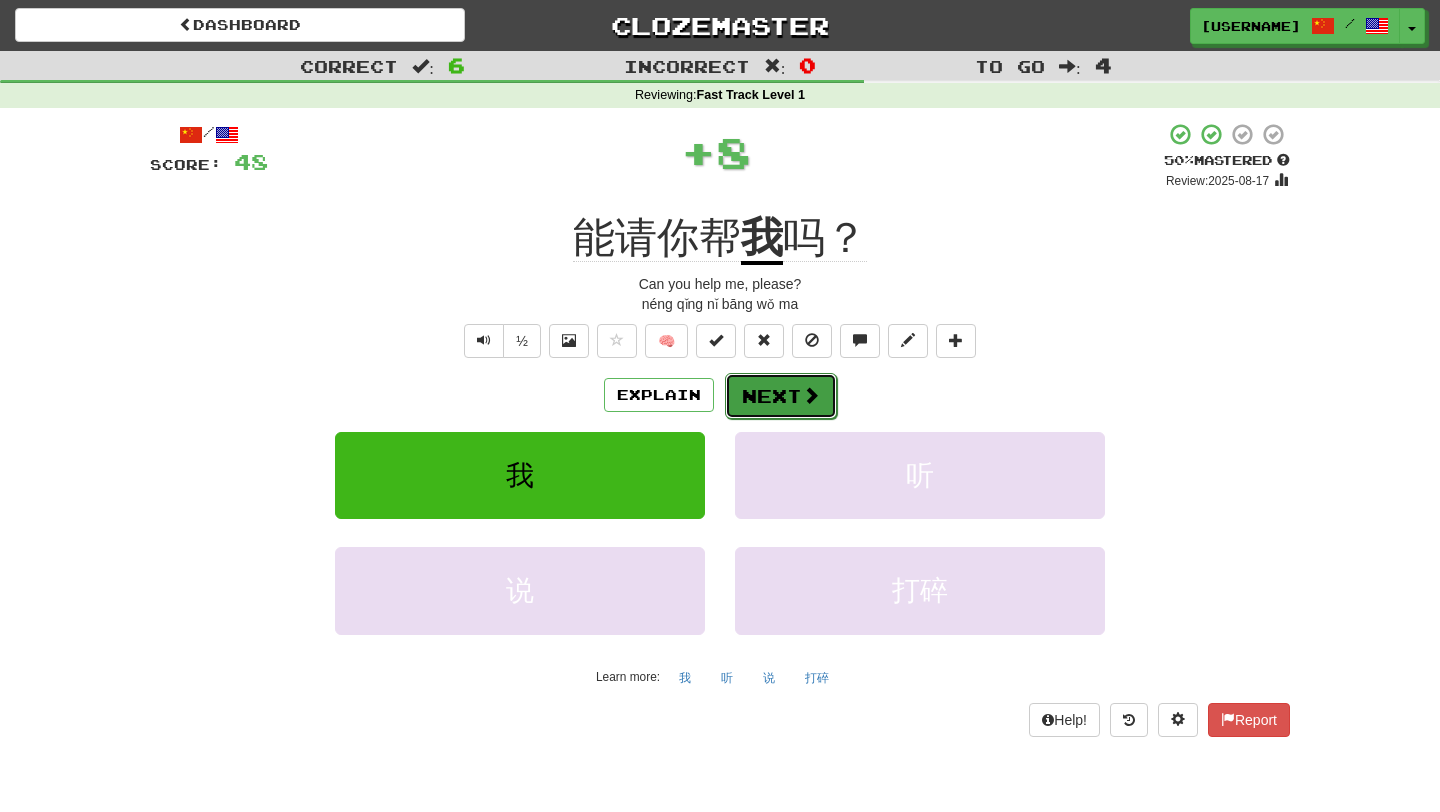 click on "Next" at bounding box center (781, 396) 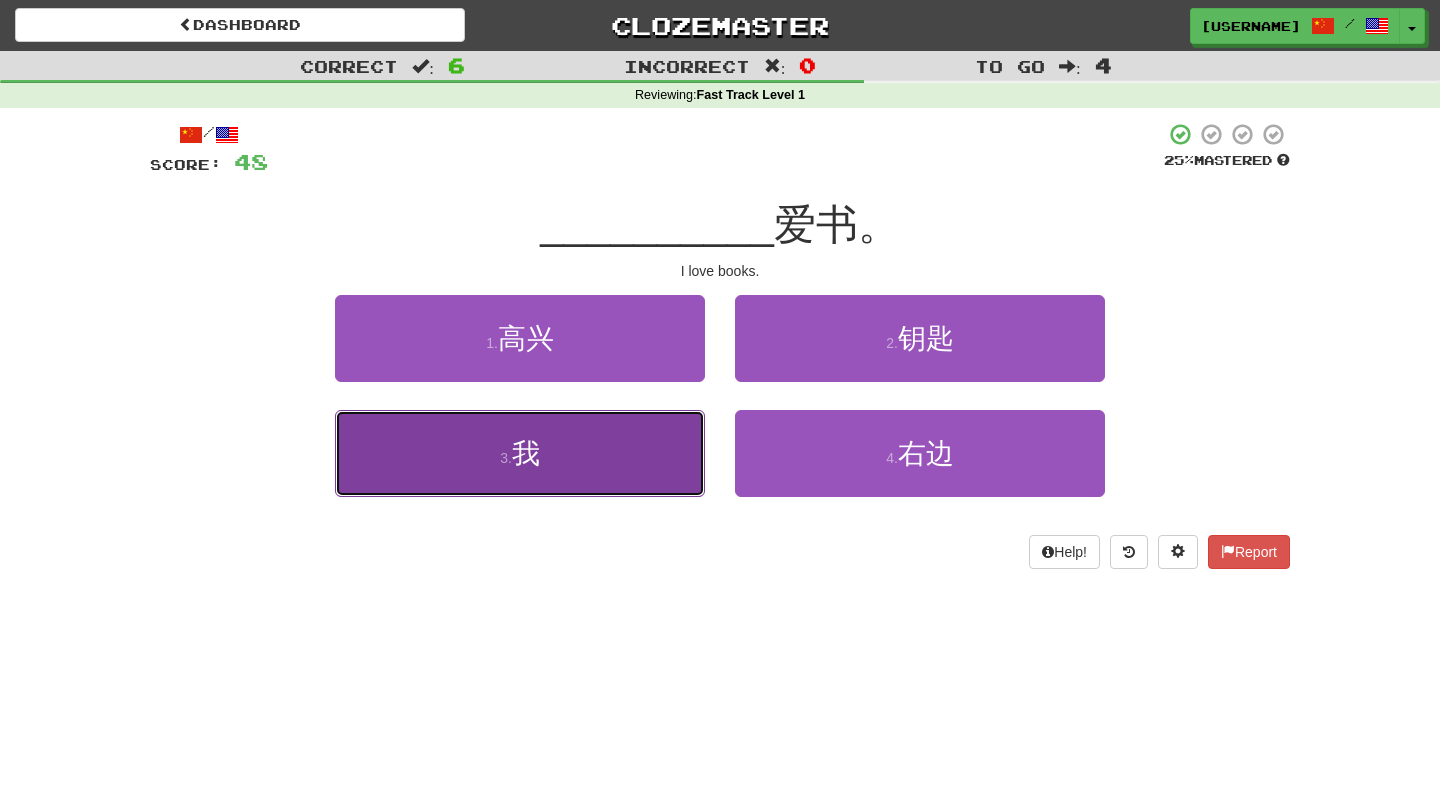 click on "3 .  我" at bounding box center [520, 453] 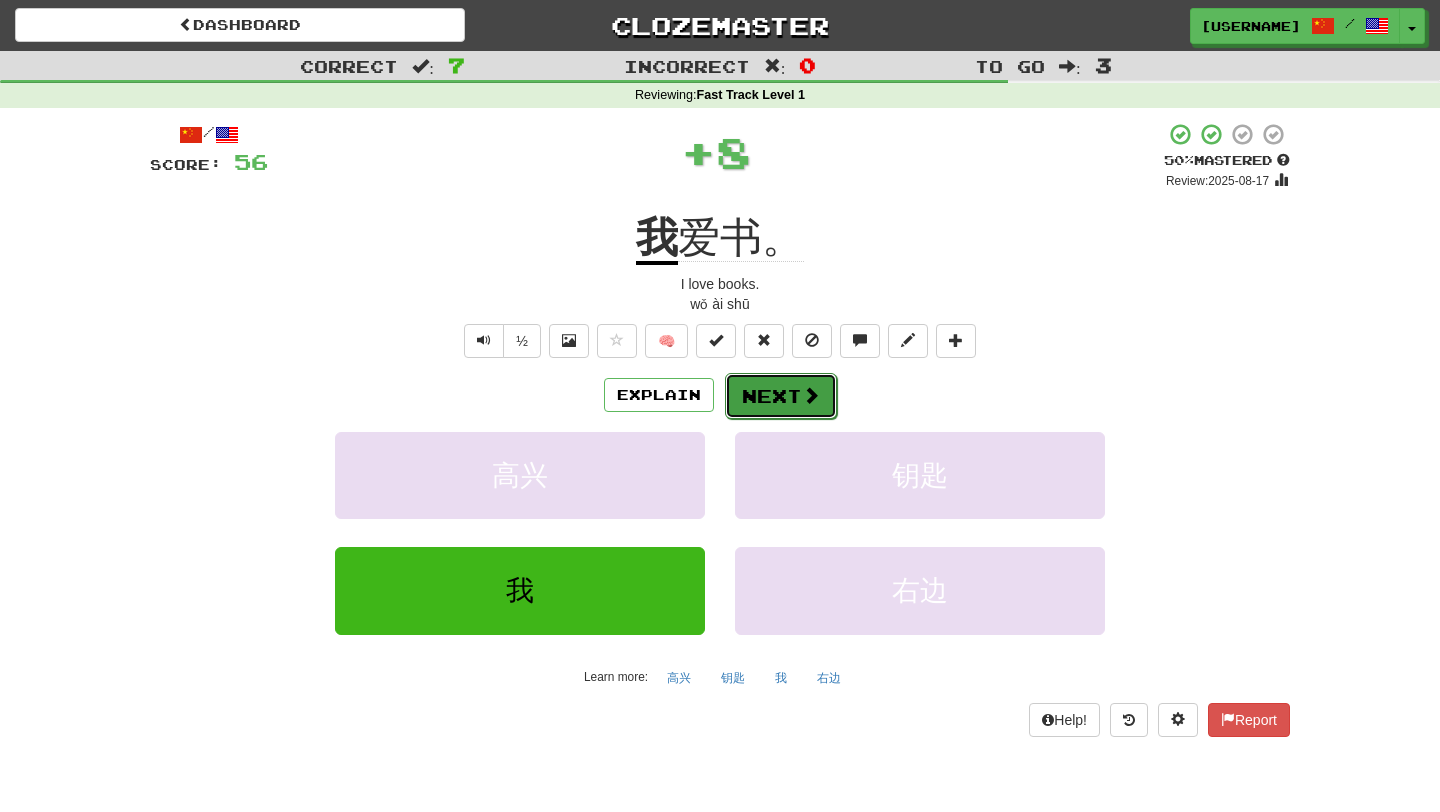 click on "Next" at bounding box center [781, 396] 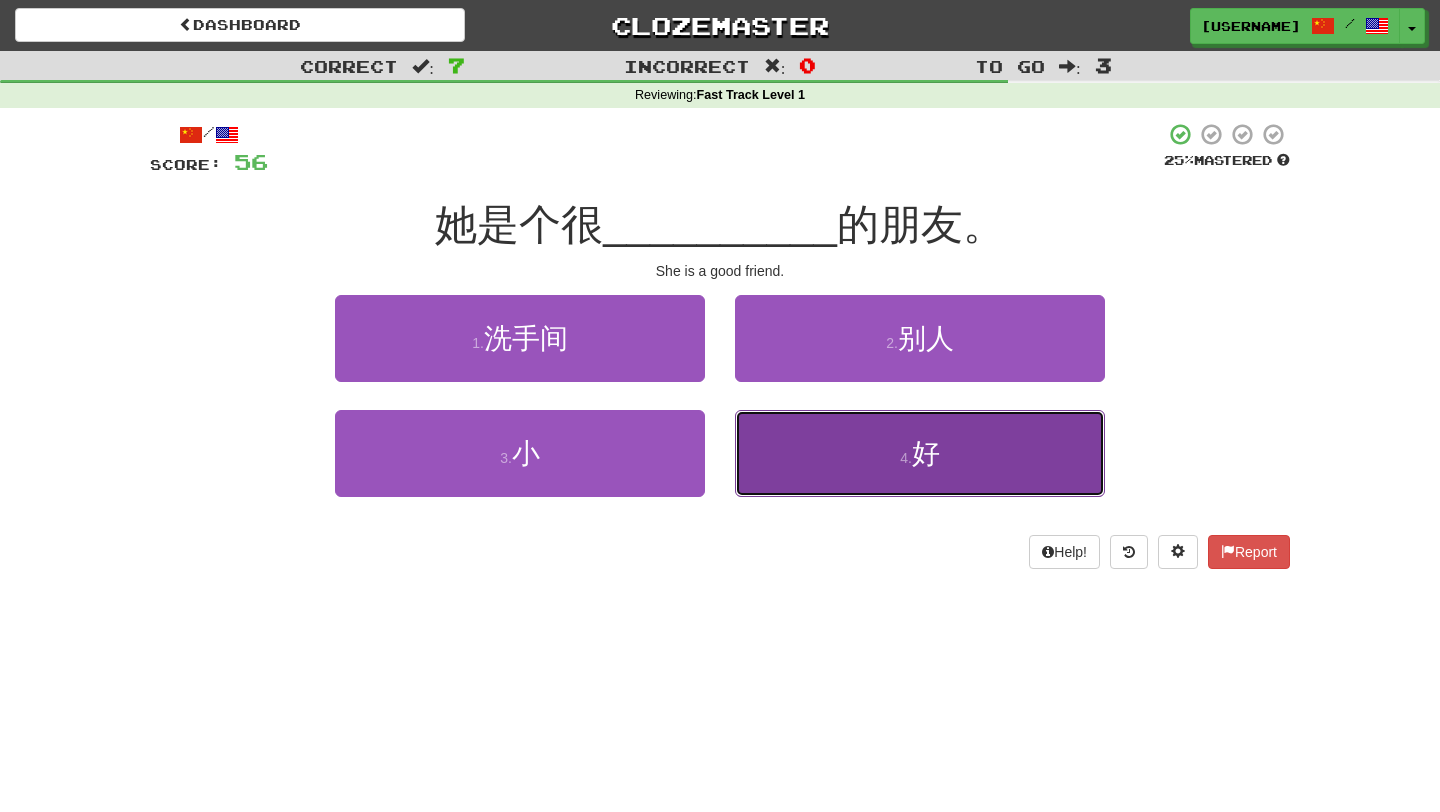 click on "4 .  好" at bounding box center (920, 453) 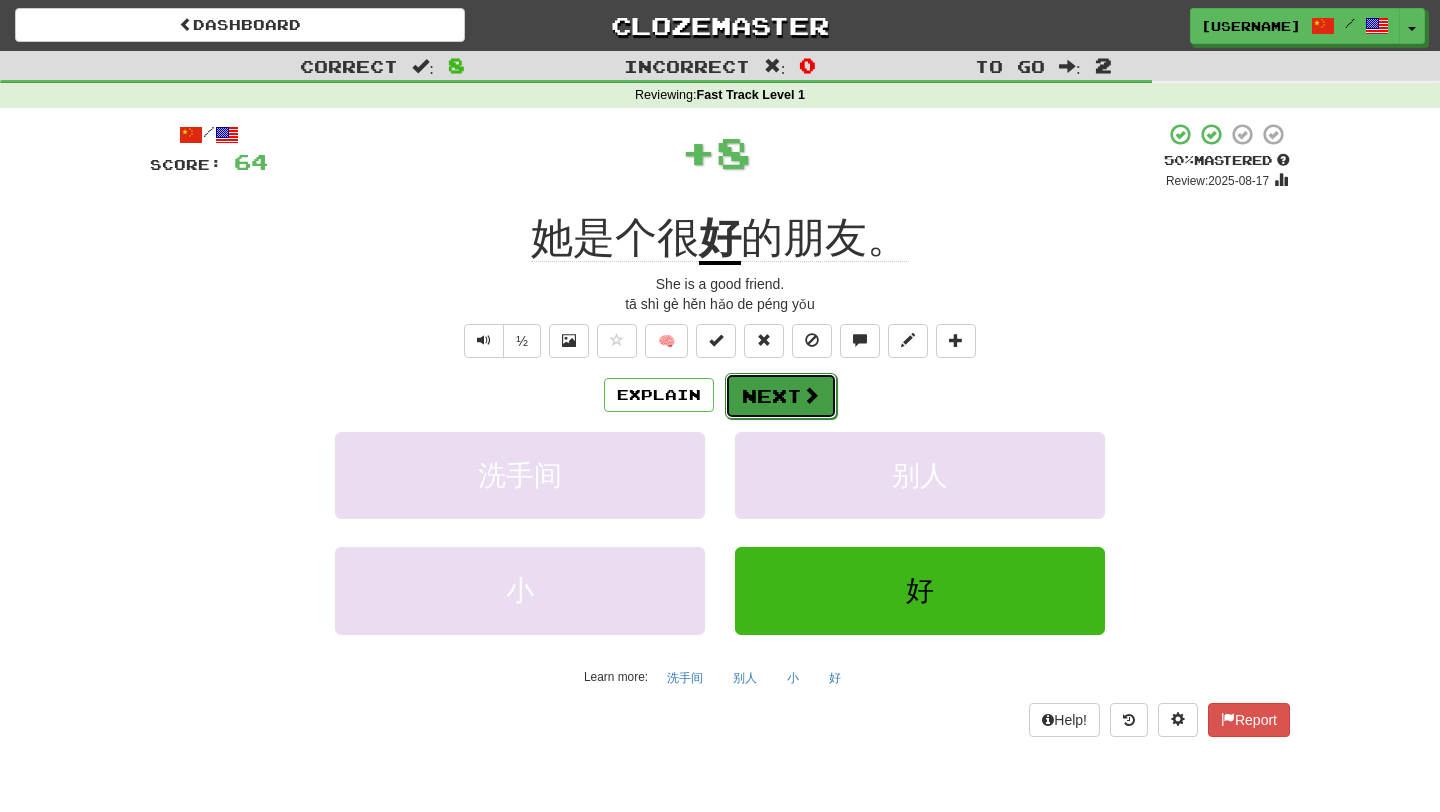 click on "Next" at bounding box center [781, 396] 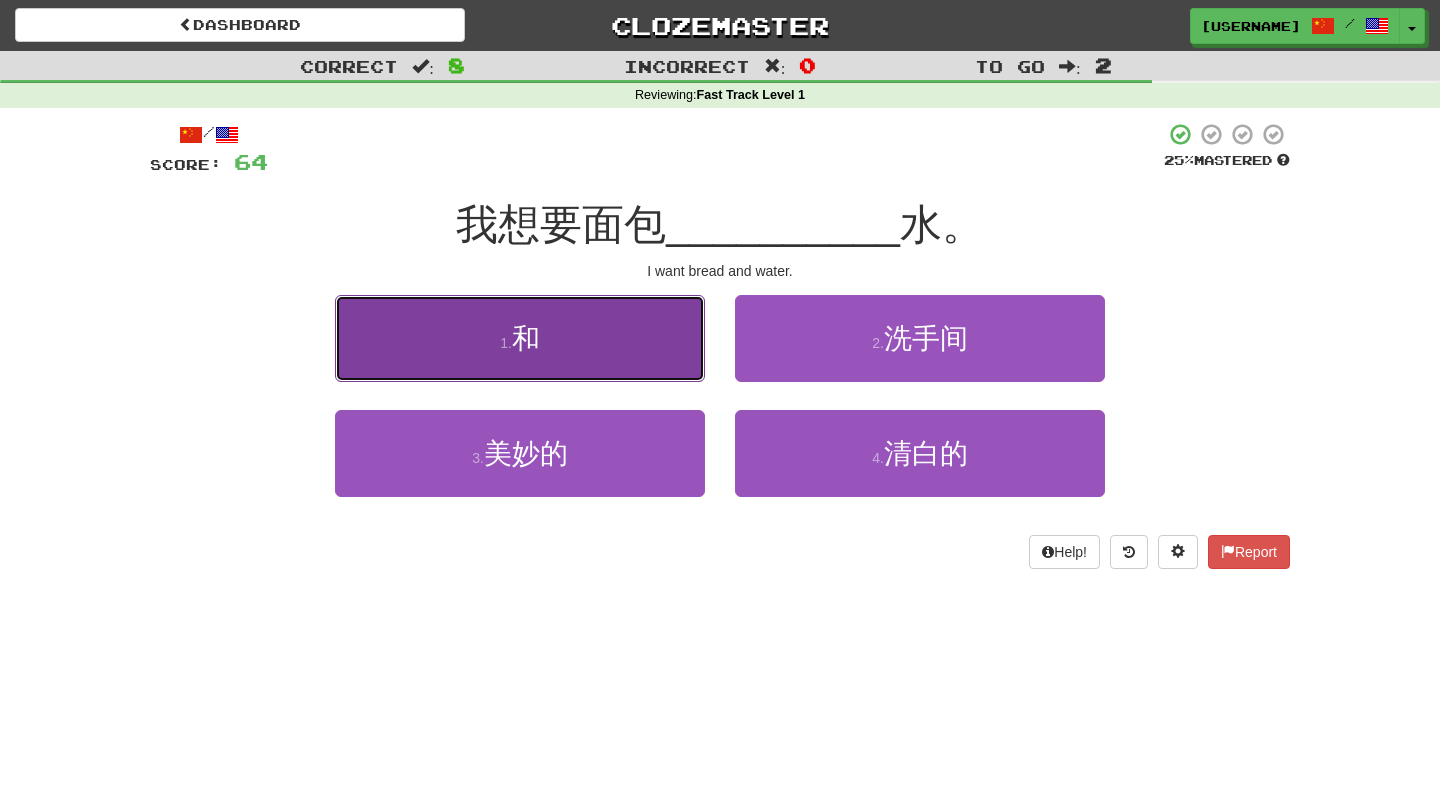 click on "1 .  和" at bounding box center [520, 338] 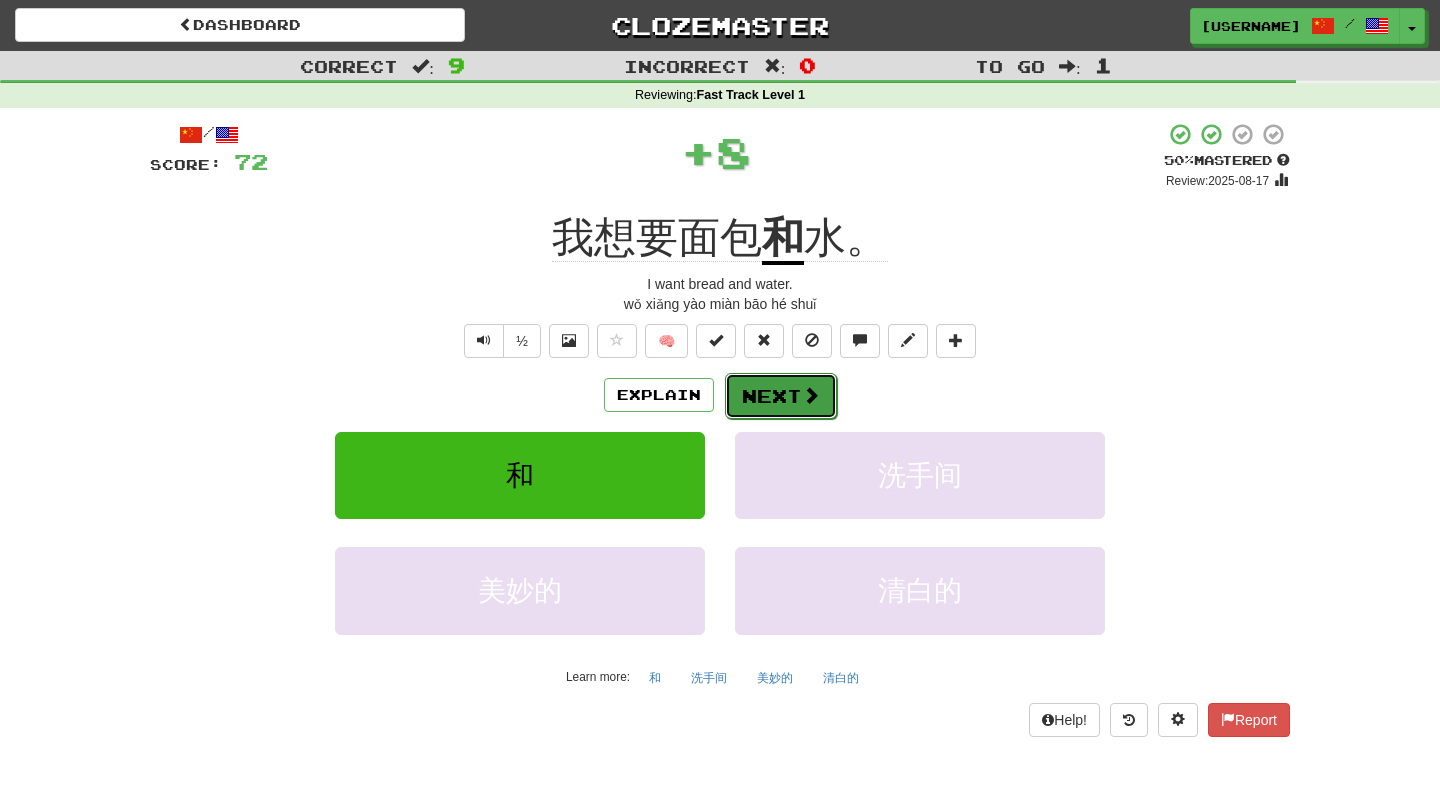 click on "Next" at bounding box center (781, 396) 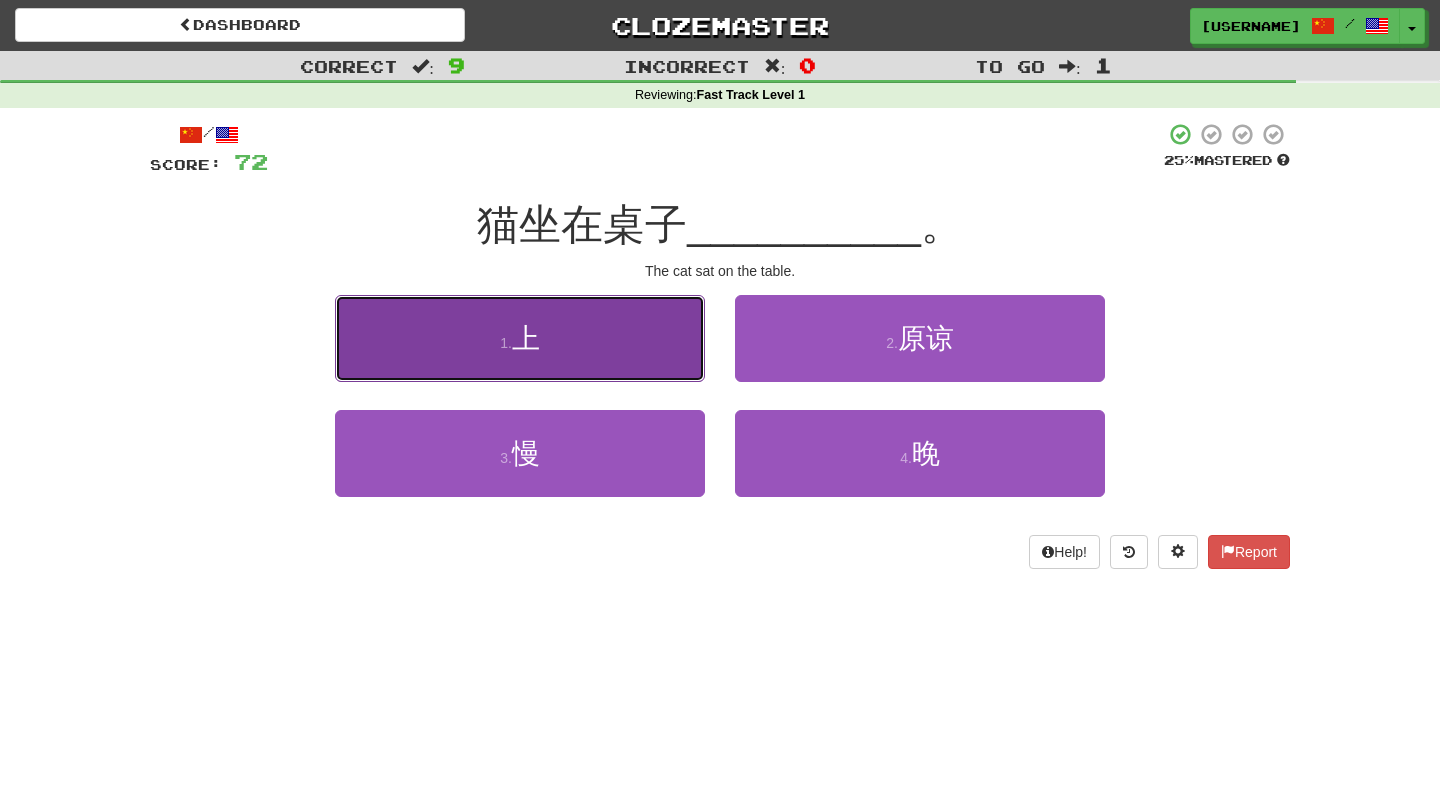 click on "1 .  上" at bounding box center (520, 338) 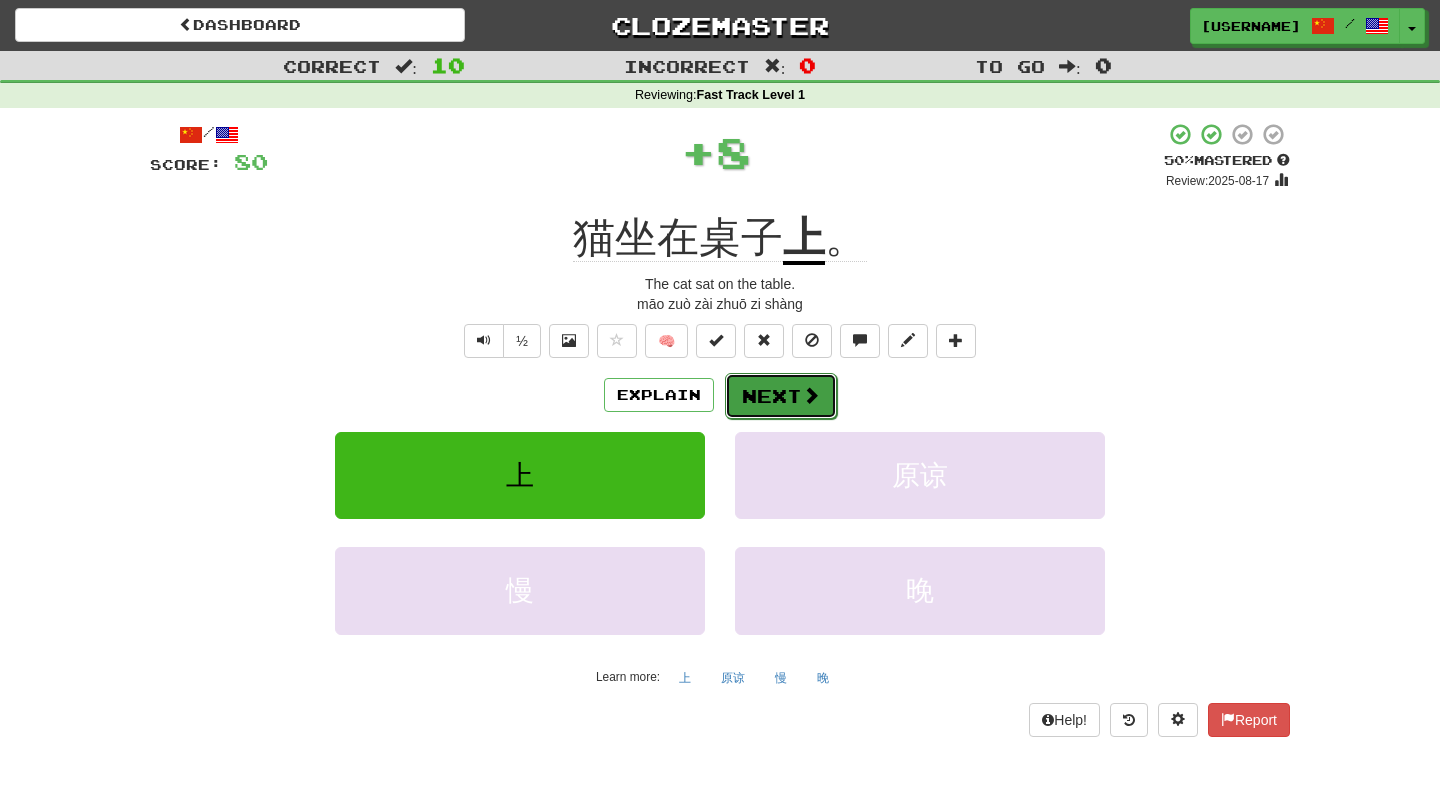 click on "Next" at bounding box center [781, 396] 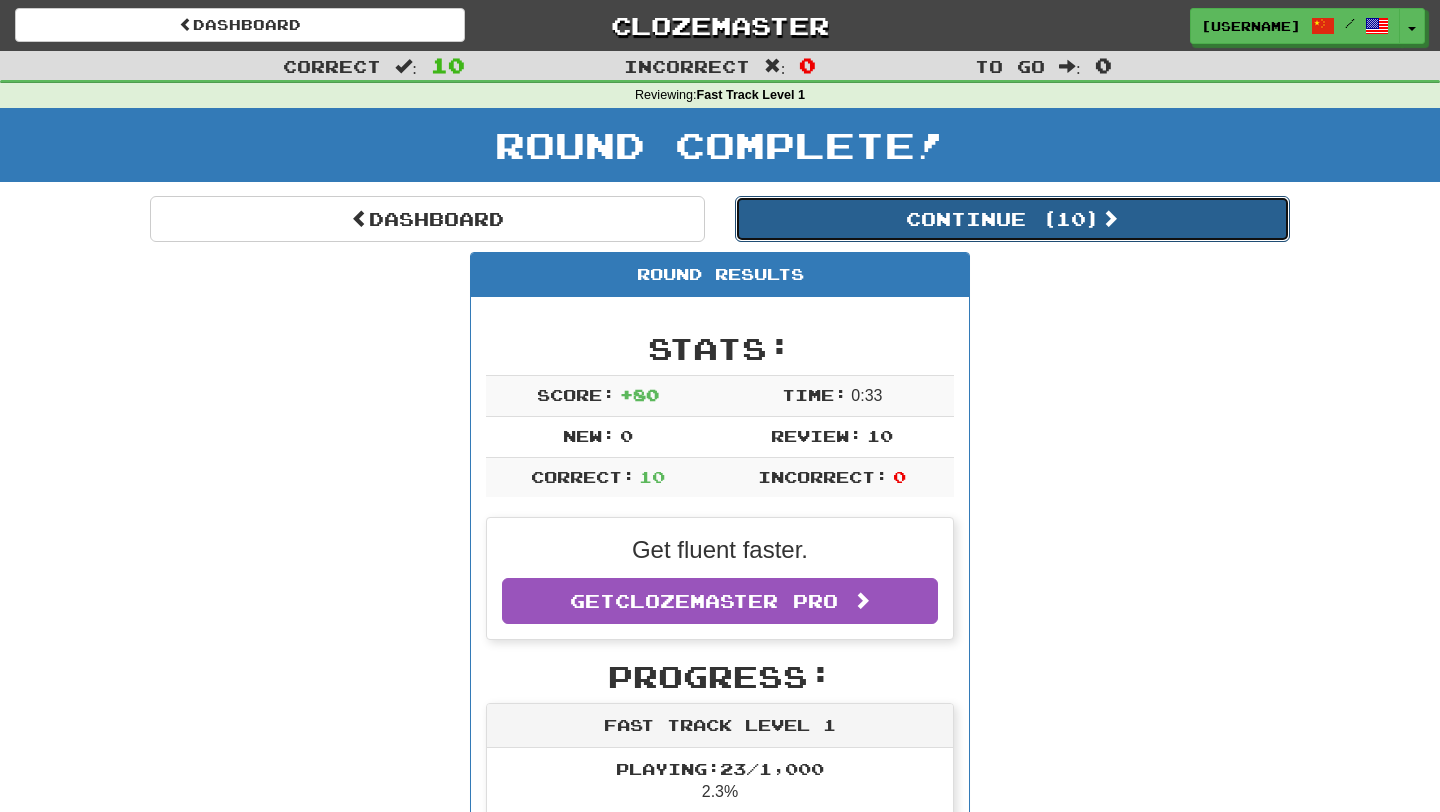 click on "Continue ( 10 )" at bounding box center (1012, 219) 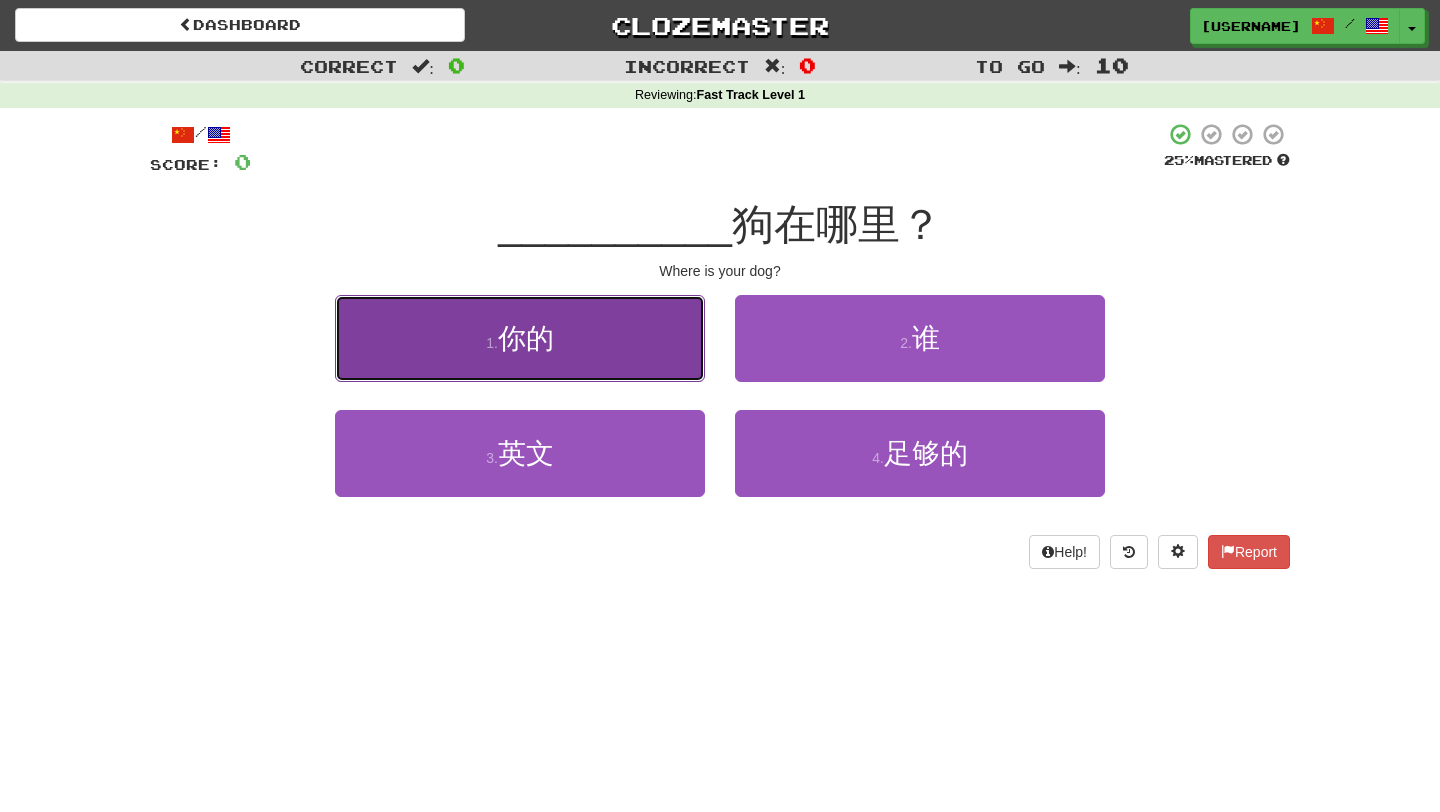 click on "1 .  你的" at bounding box center (520, 338) 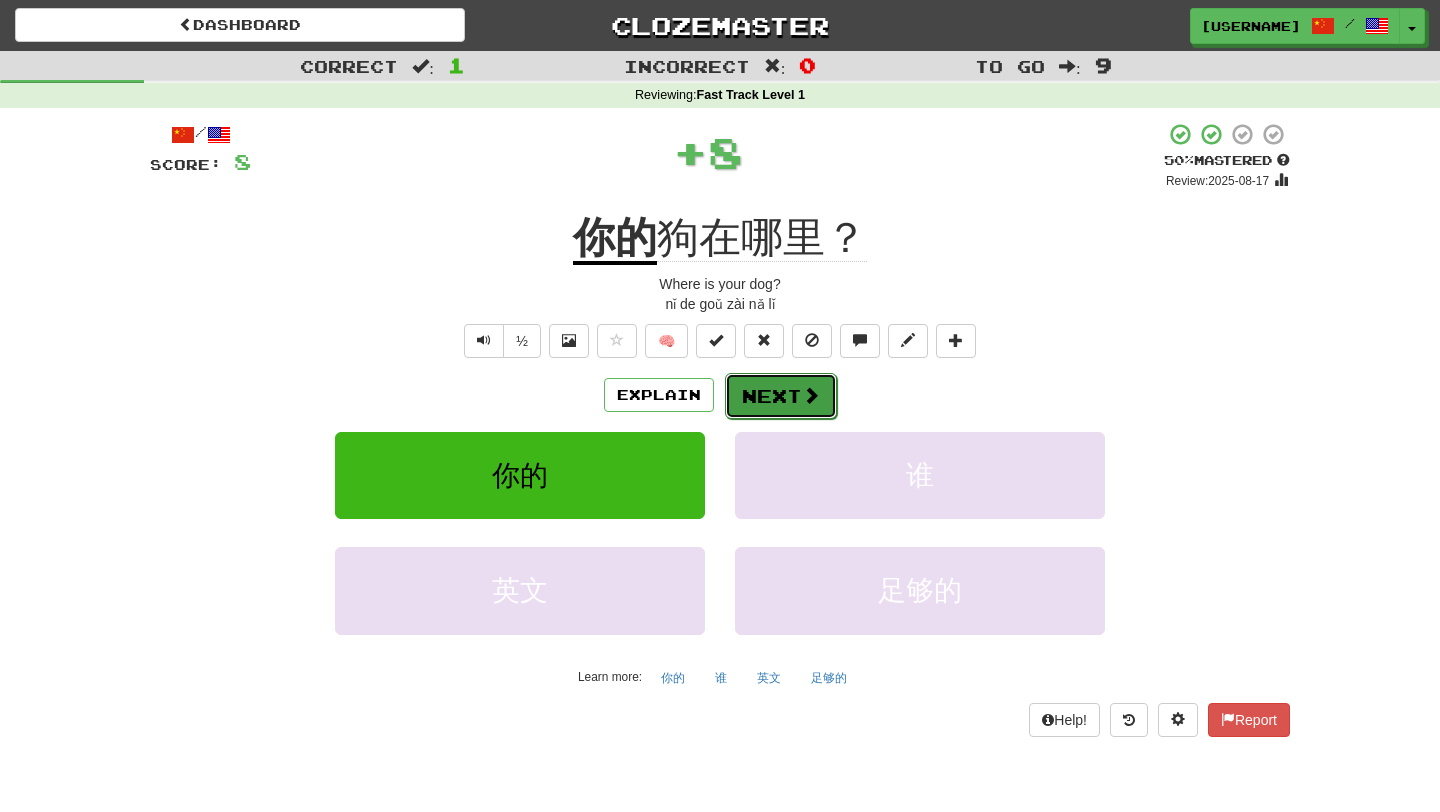 click on "Next" at bounding box center (781, 396) 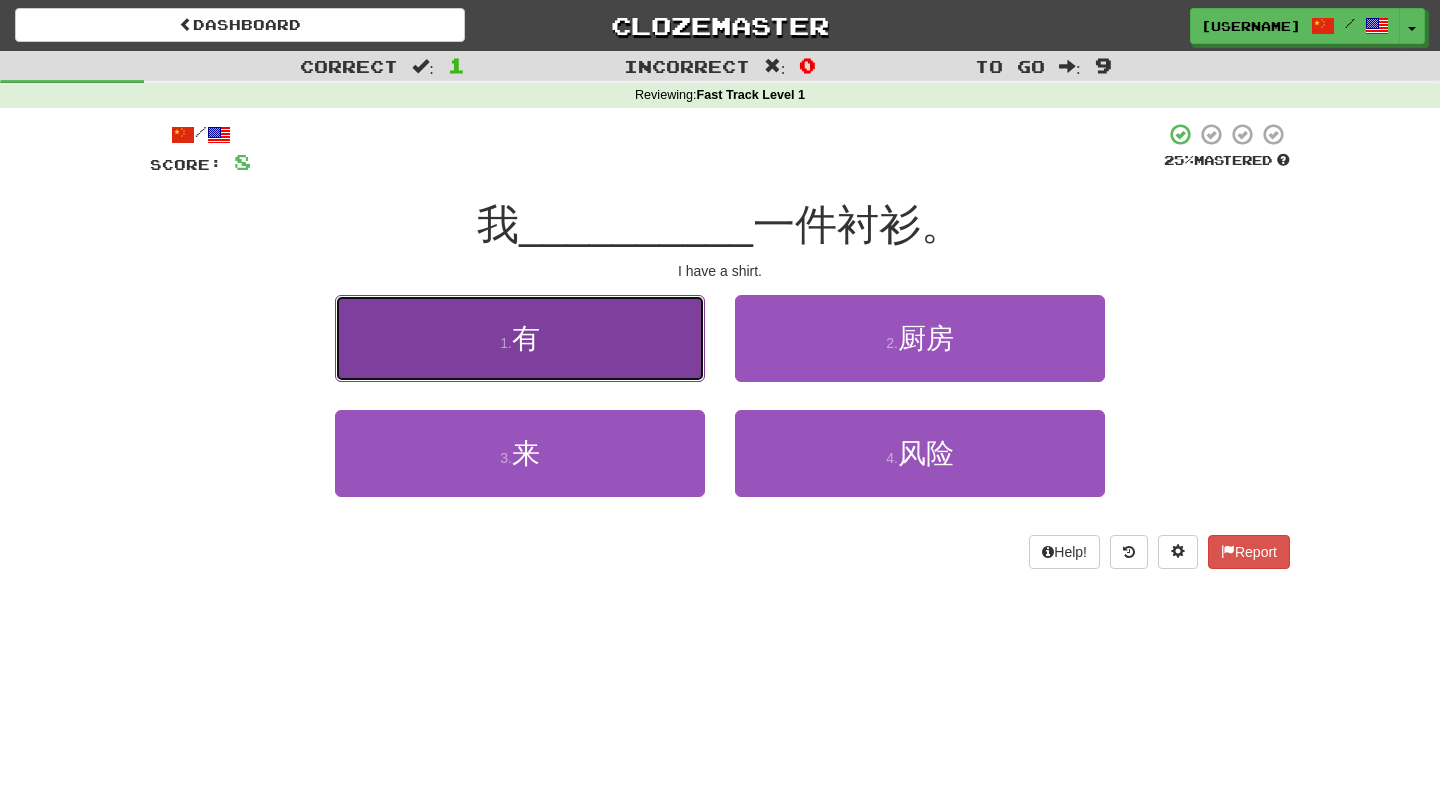 click on "1 .  有" at bounding box center (520, 338) 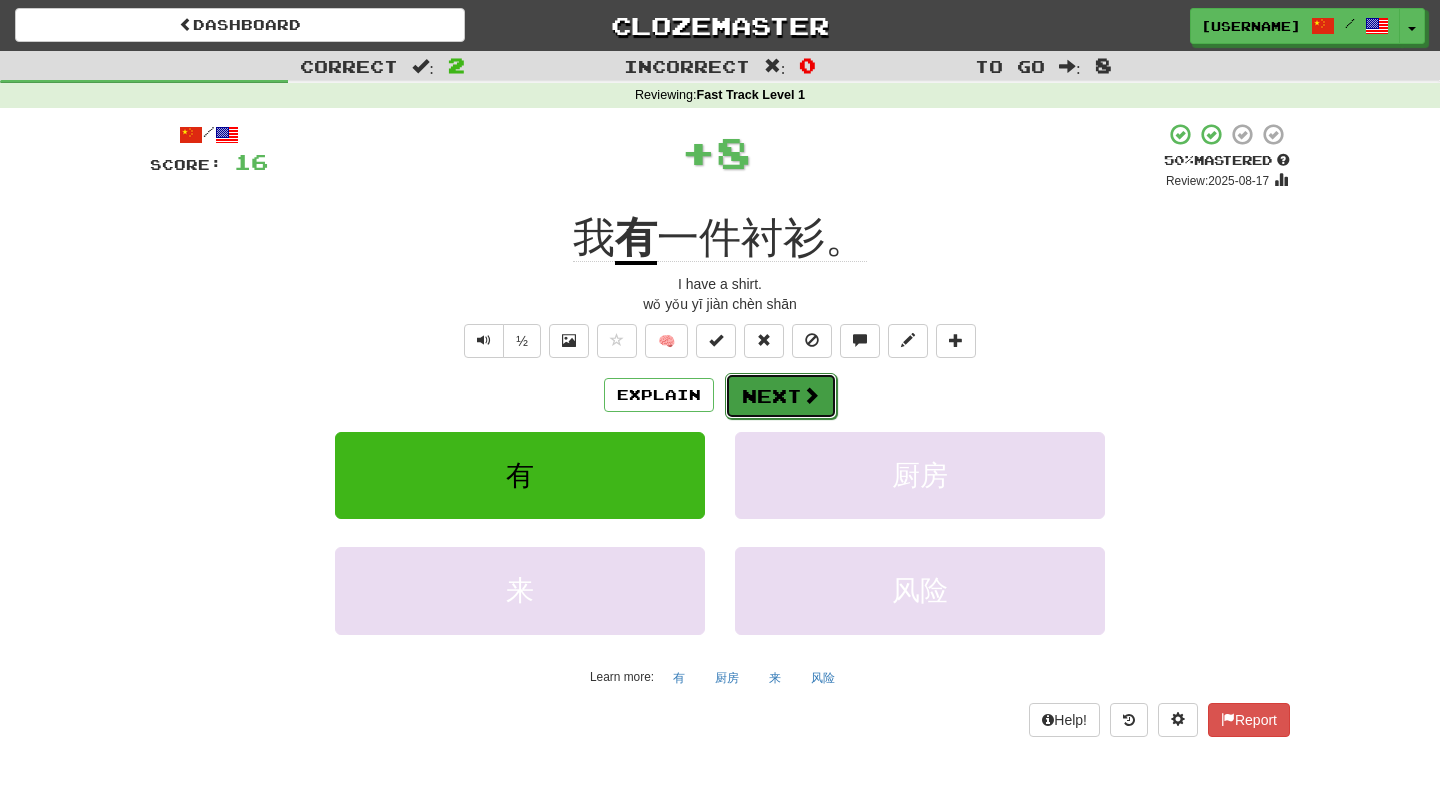 click on "Next" at bounding box center [781, 396] 